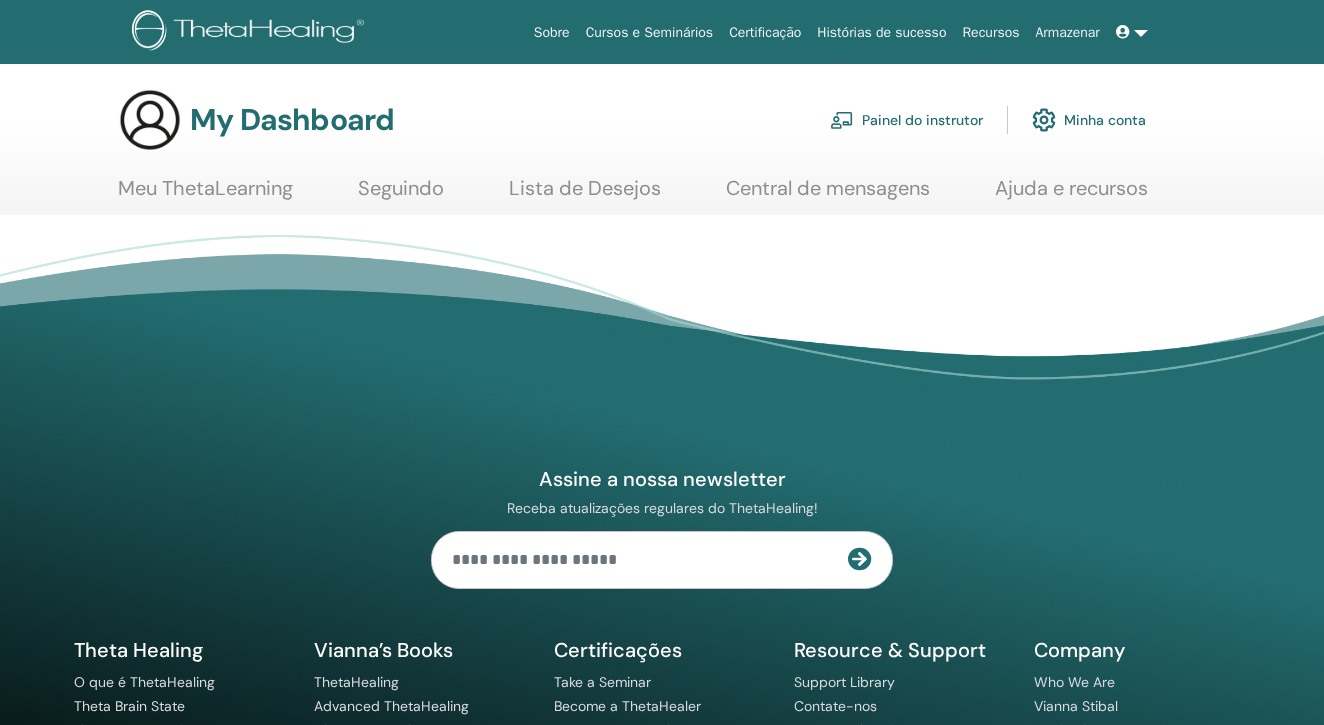 scroll, scrollTop: 0, scrollLeft: 0, axis: both 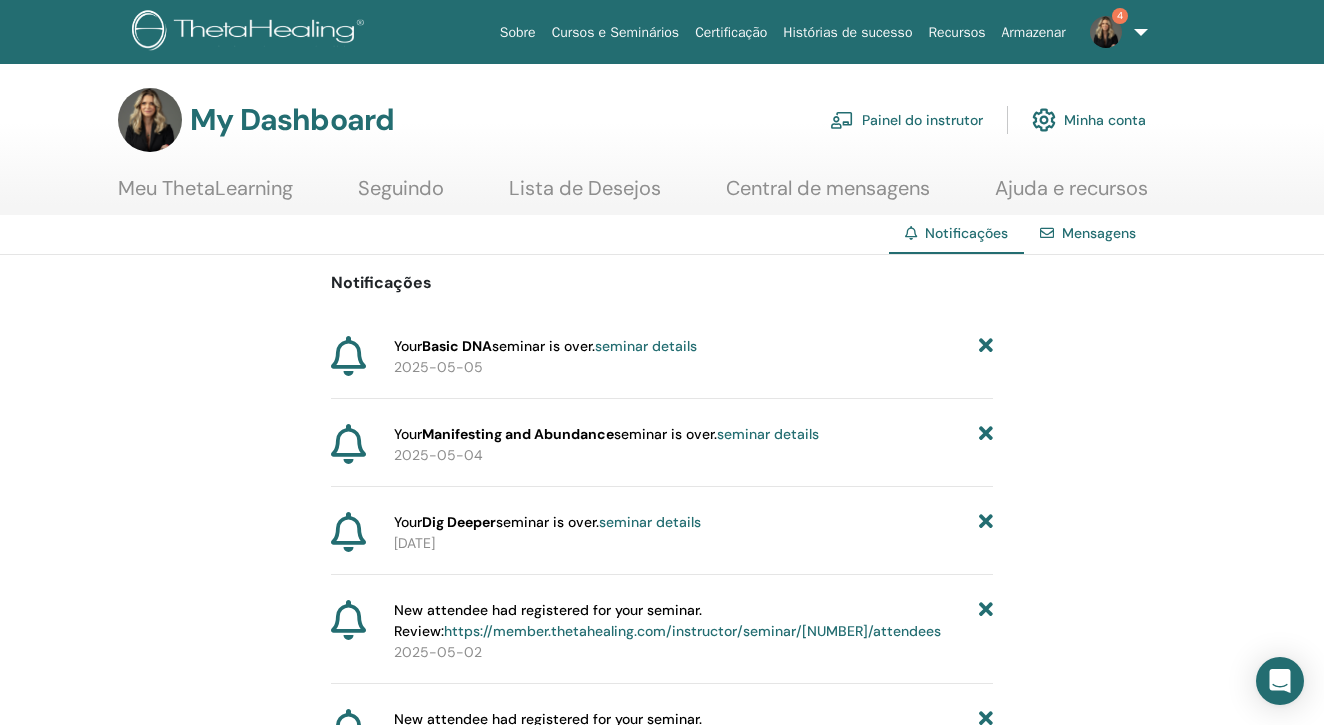click on "Cursos e Seminários" at bounding box center [616, 32] 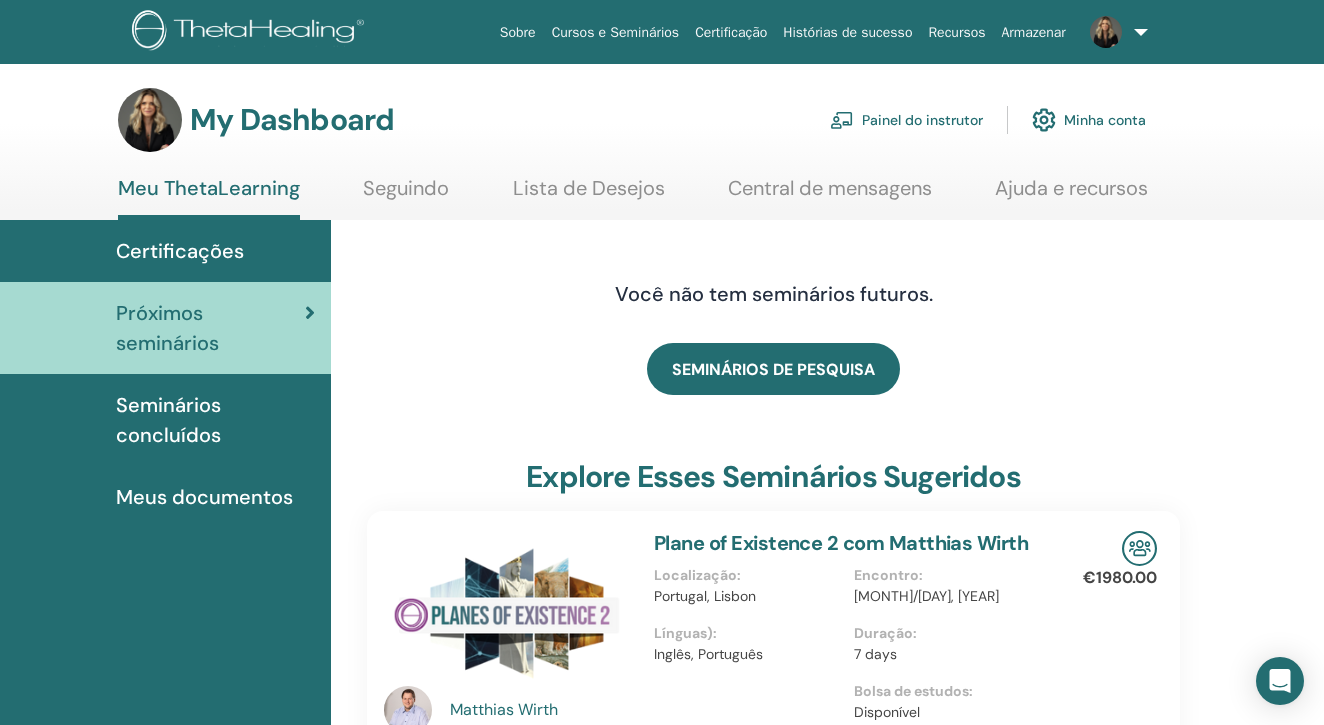 scroll, scrollTop: 0, scrollLeft: 0, axis: both 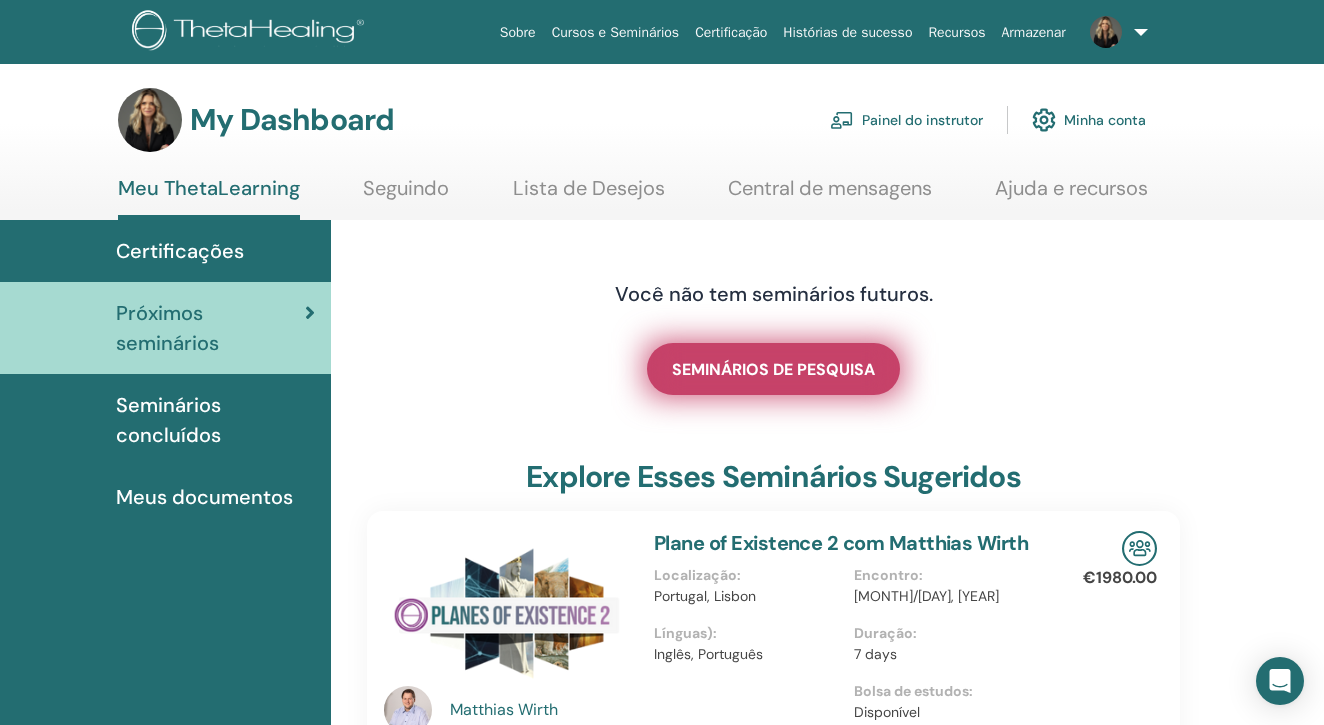 click on "SEMINÁRIOS DE PESQUISA" at bounding box center (773, 369) 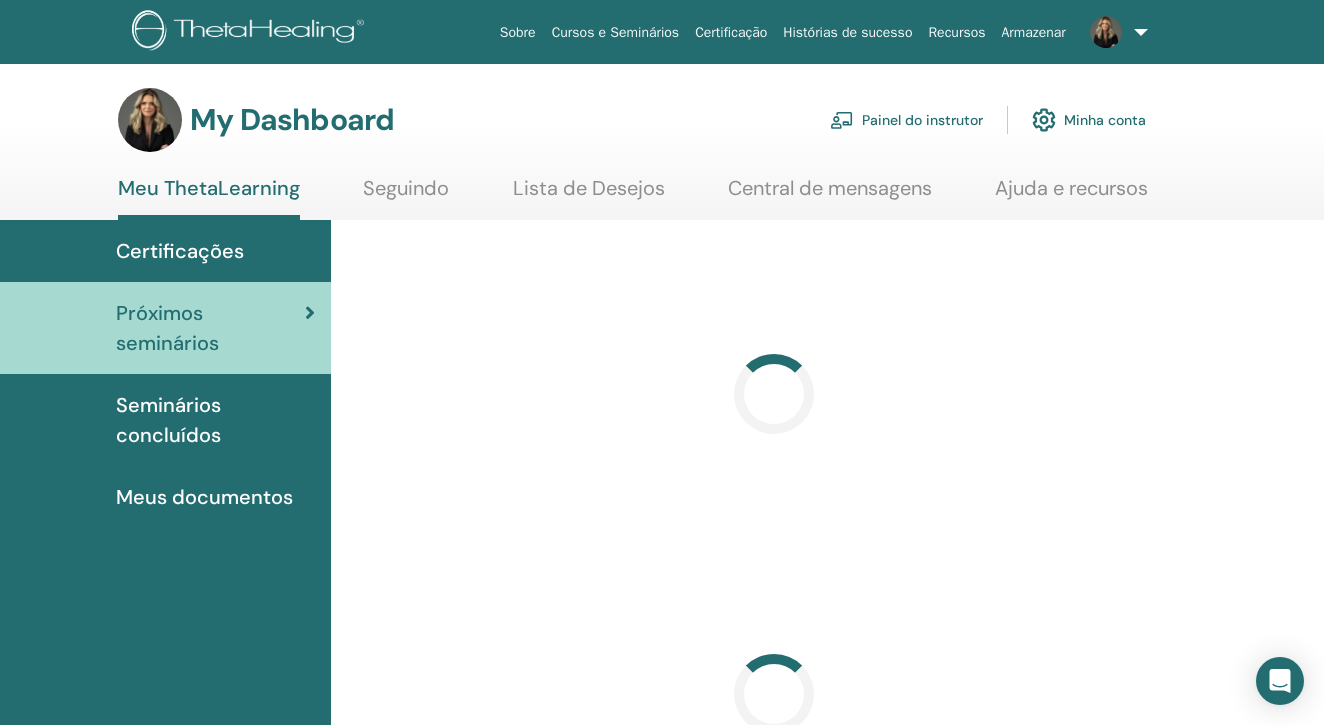 scroll, scrollTop: 0, scrollLeft: 0, axis: both 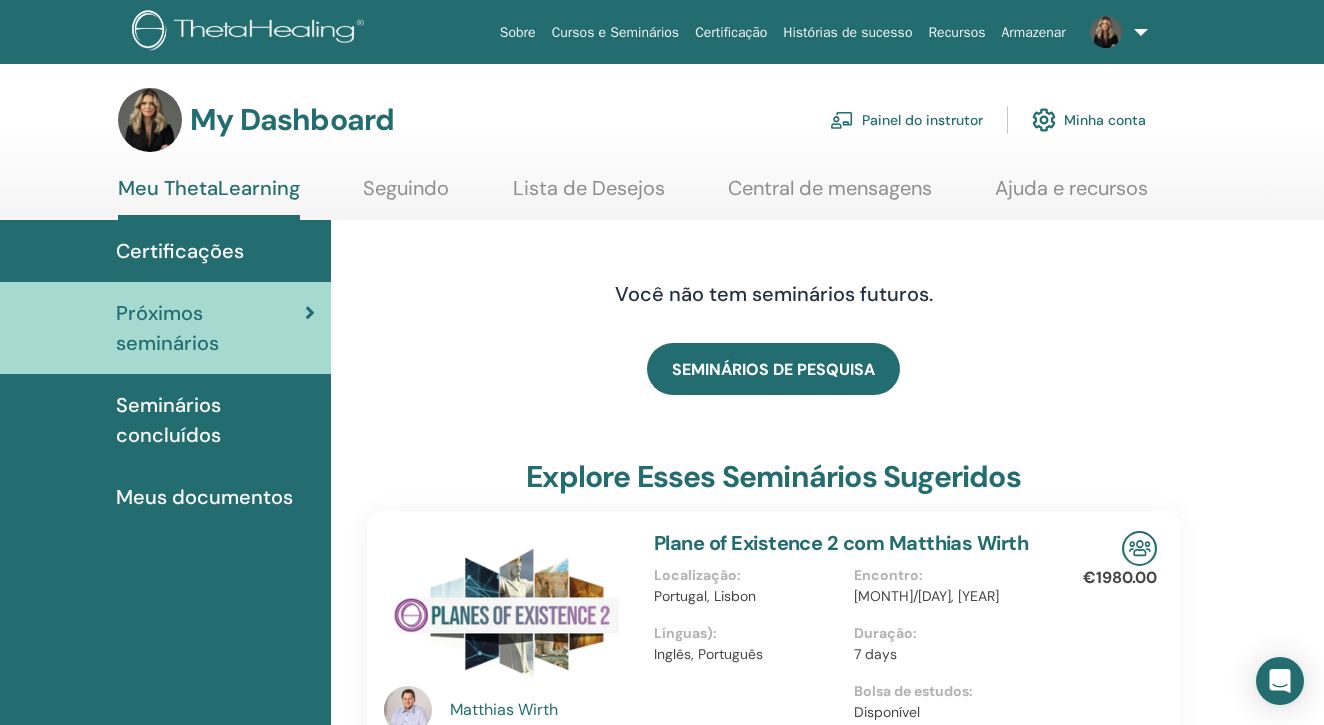 click on "Painel do instrutor" at bounding box center [906, 120] 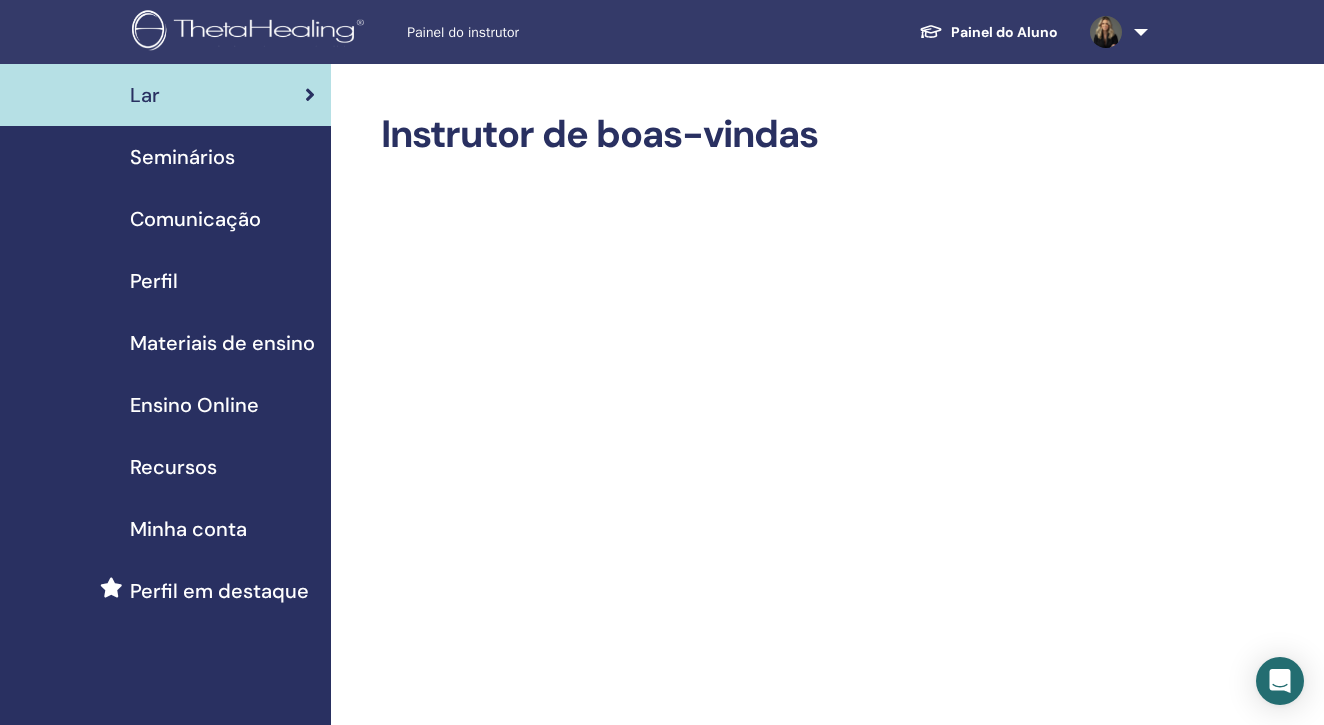 scroll, scrollTop: 0, scrollLeft: 0, axis: both 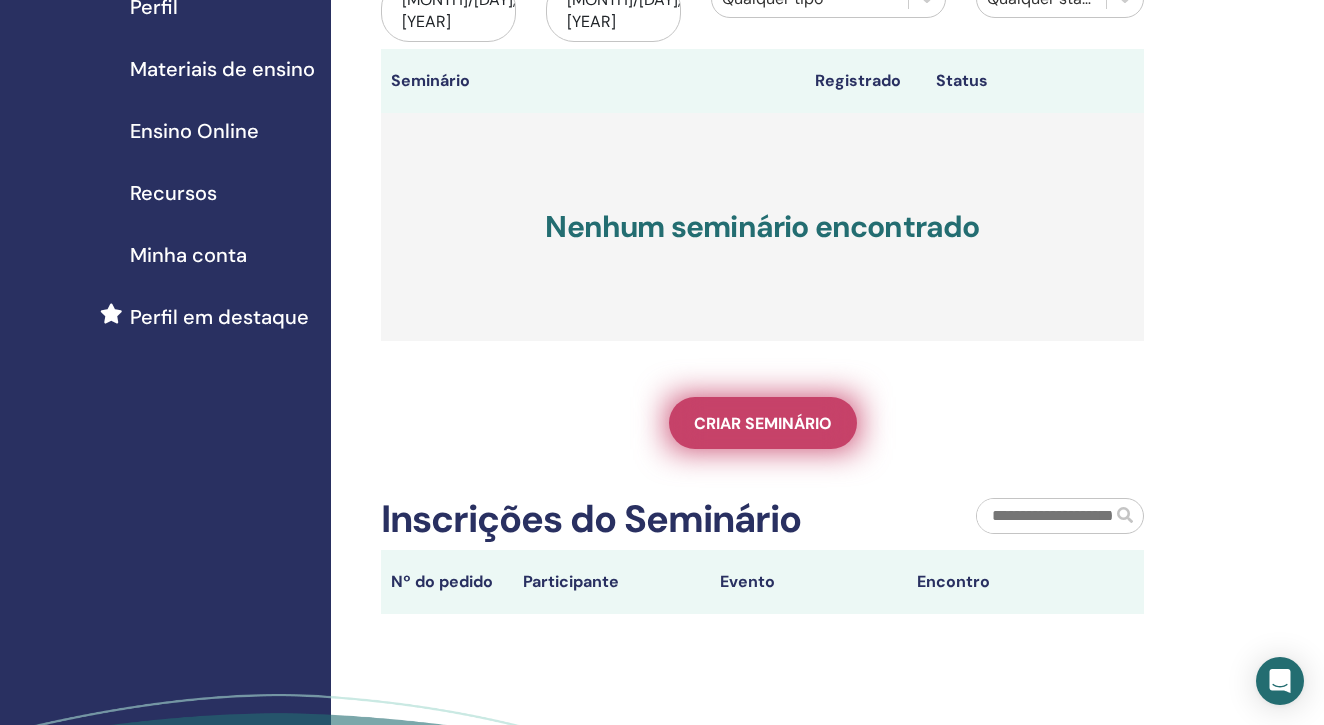 click on "Criar seminário" at bounding box center (763, 423) 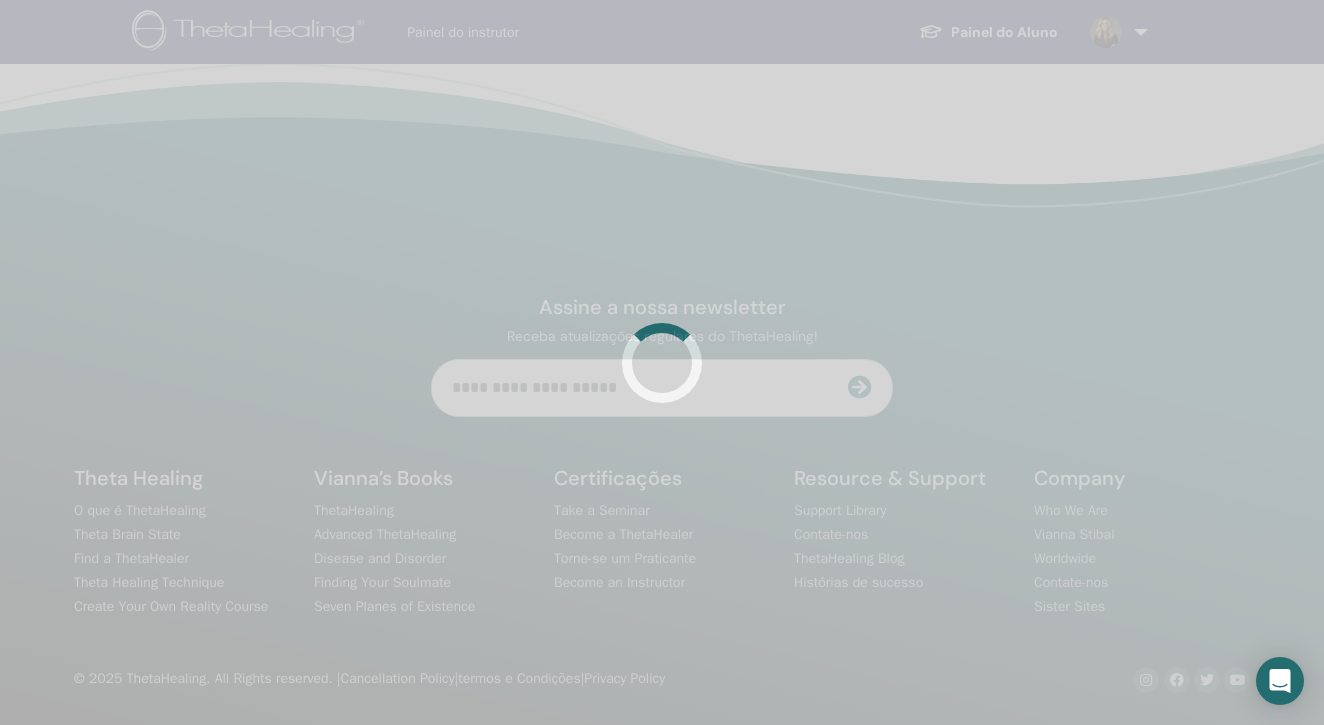 scroll, scrollTop: 0, scrollLeft: 0, axis: both 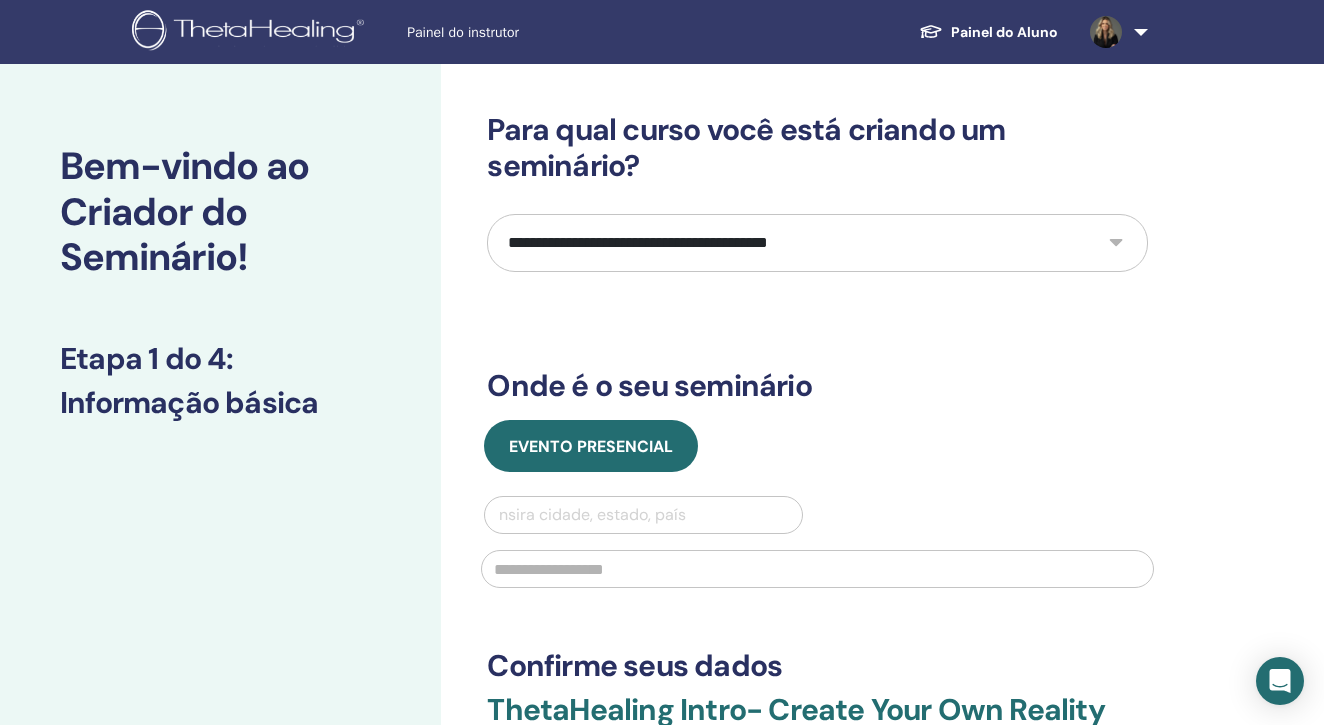 select on "*" 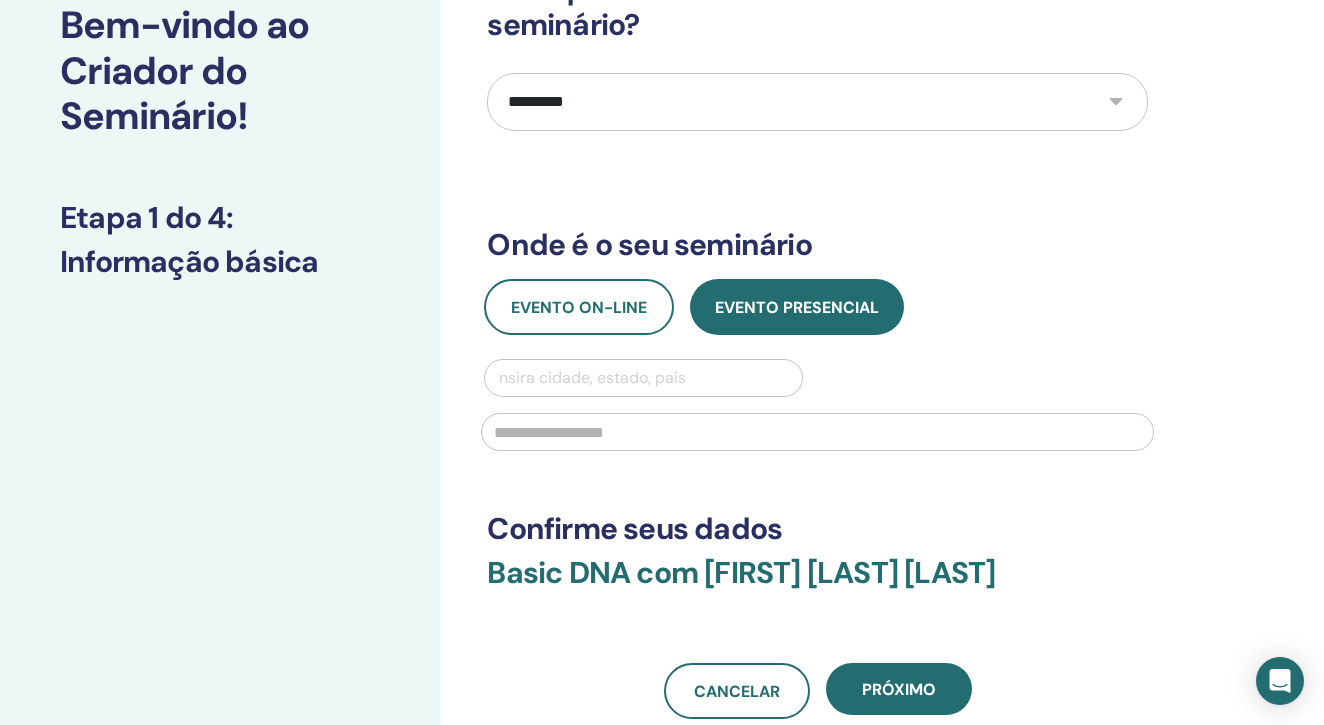 scroll, scrollTop: 158, scrollLeft: 0, axis: vertical 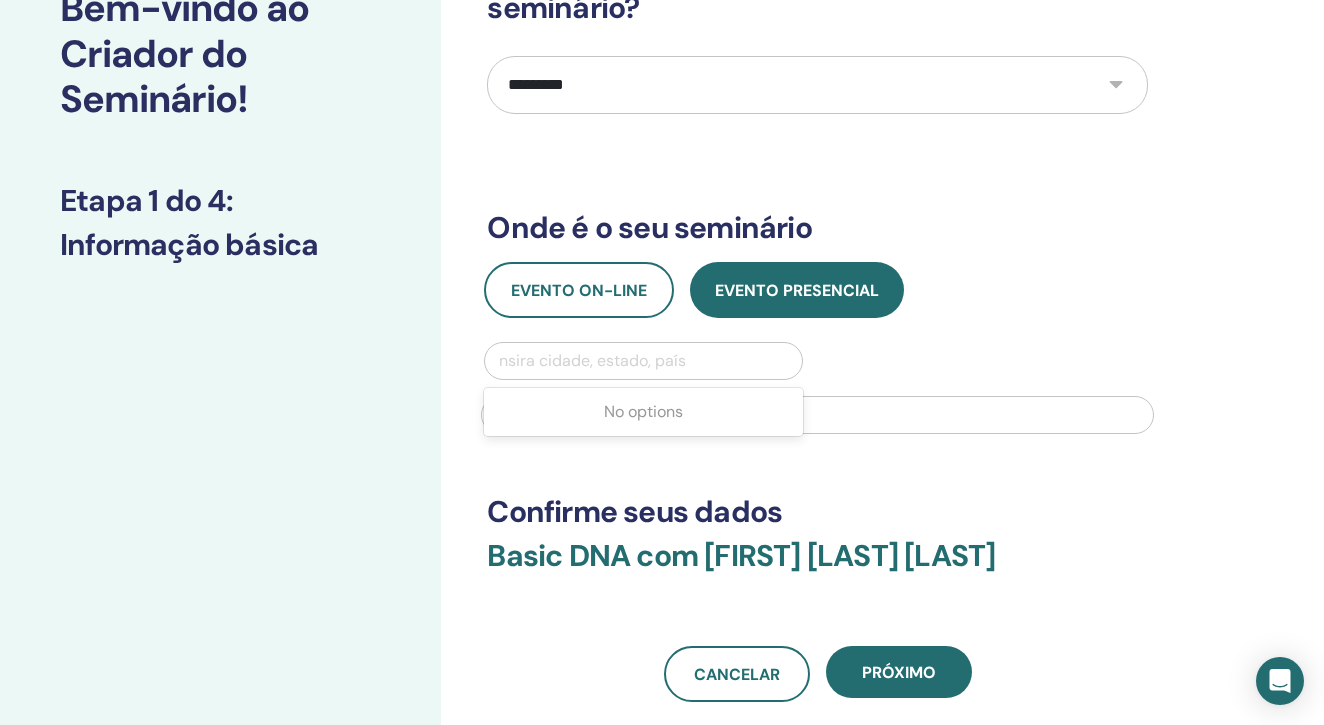click on "Insira cidade, estado, país" at bounding box center (643, 361) 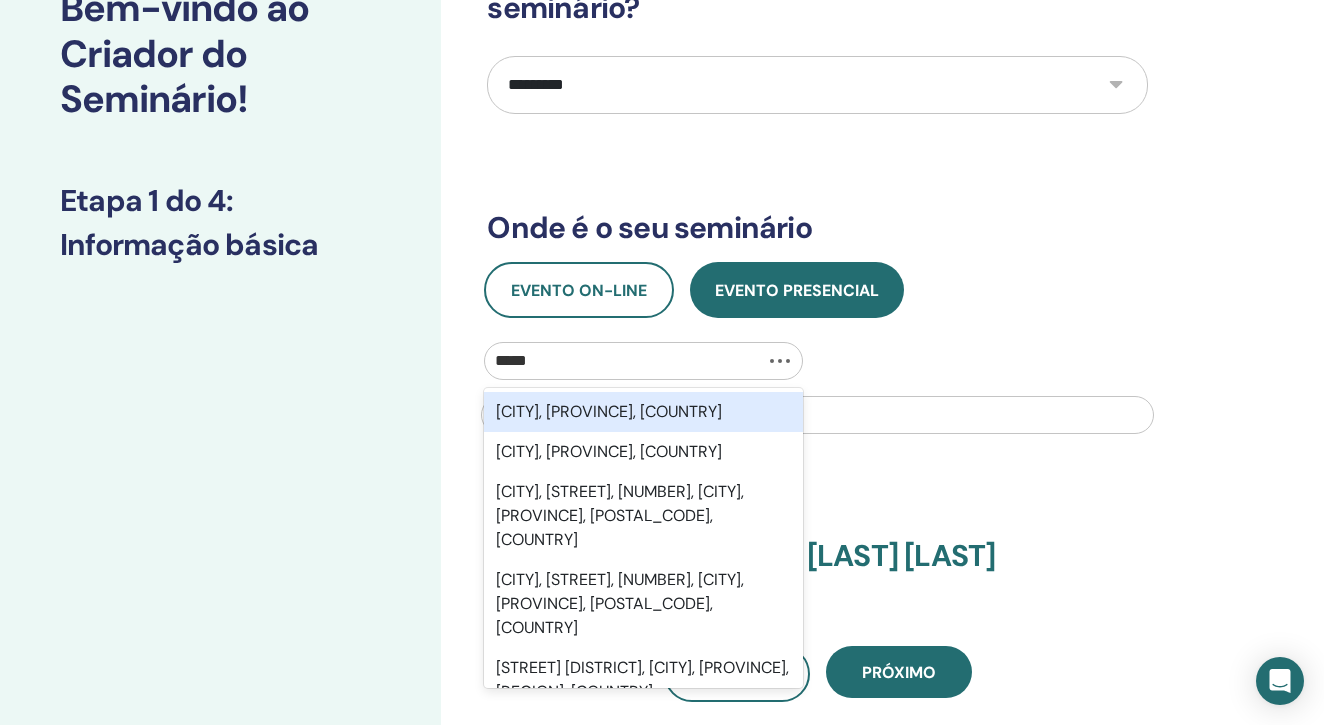 type on "******" 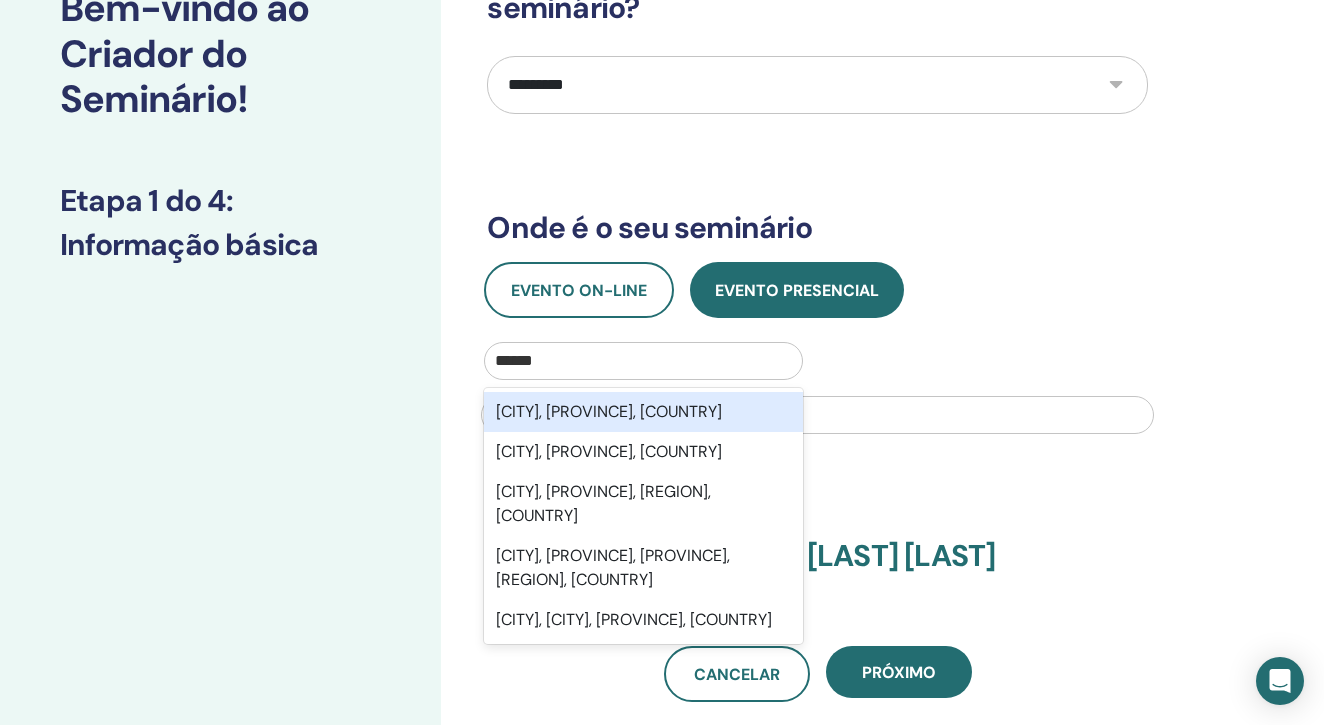click on "[CITY], [PROVINCE], [COUNTRY]" at bounding box center [643, 412] 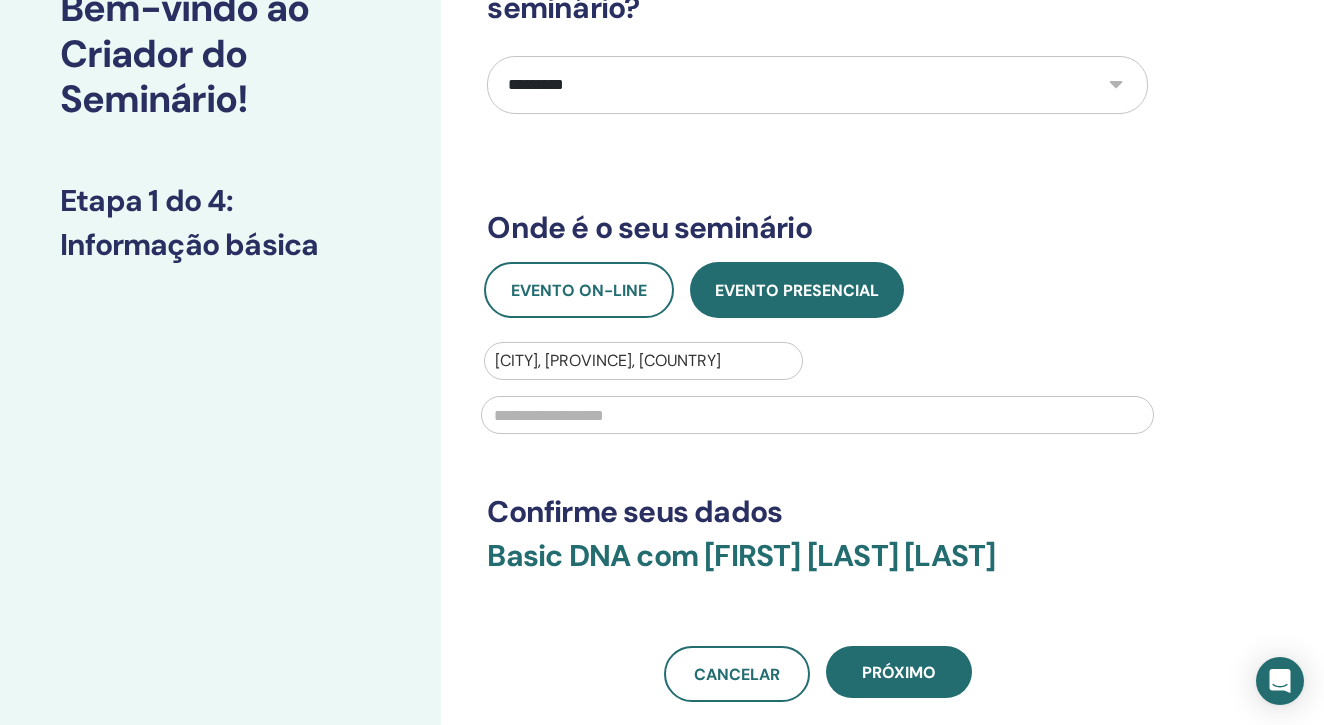 click at bounding box center (817, 415) 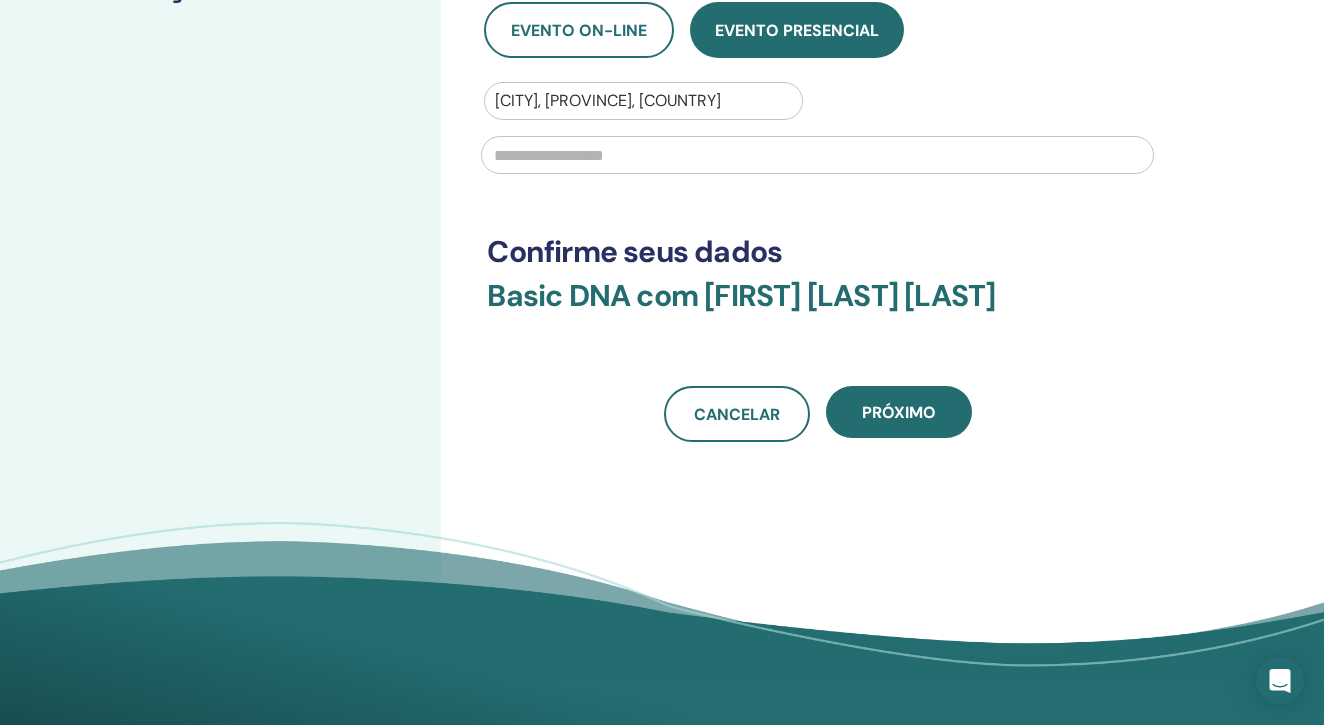 scroll, scrollTop: 426, scrollLeft: 0, axis: vertical 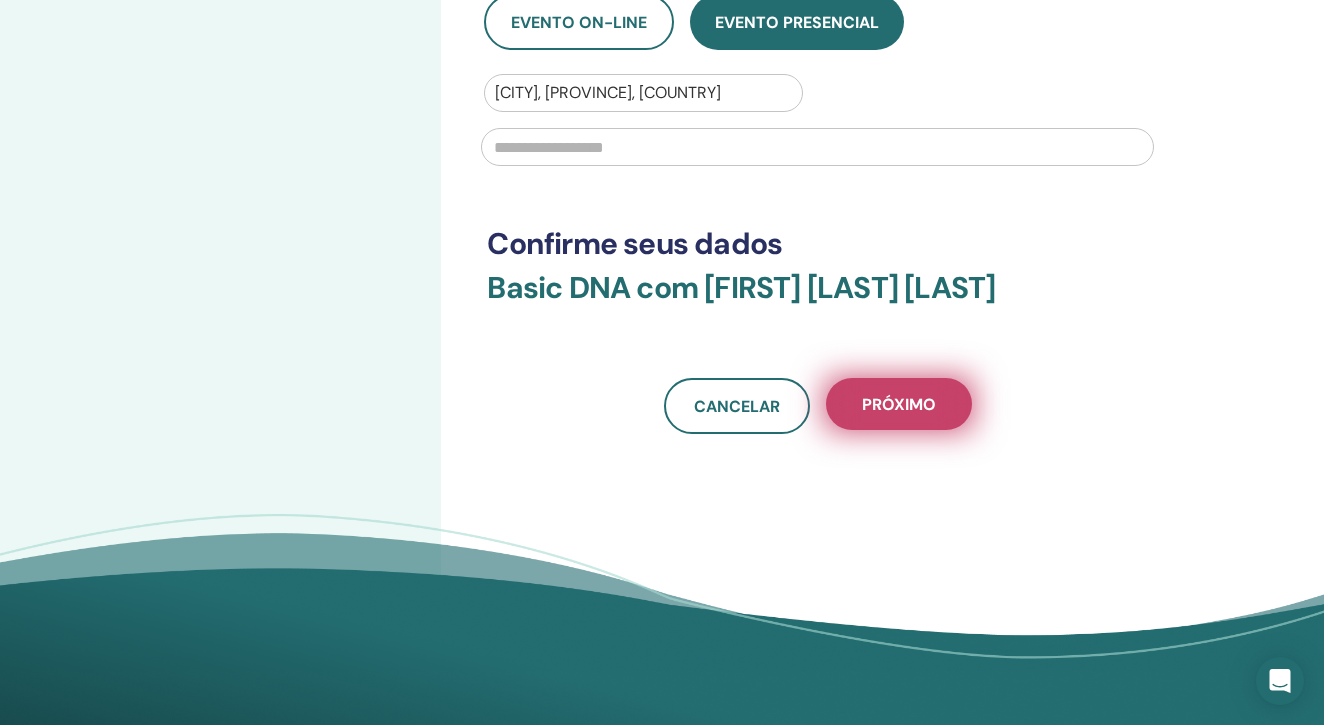 click on "Próximo" at bounding box center (899, 404) 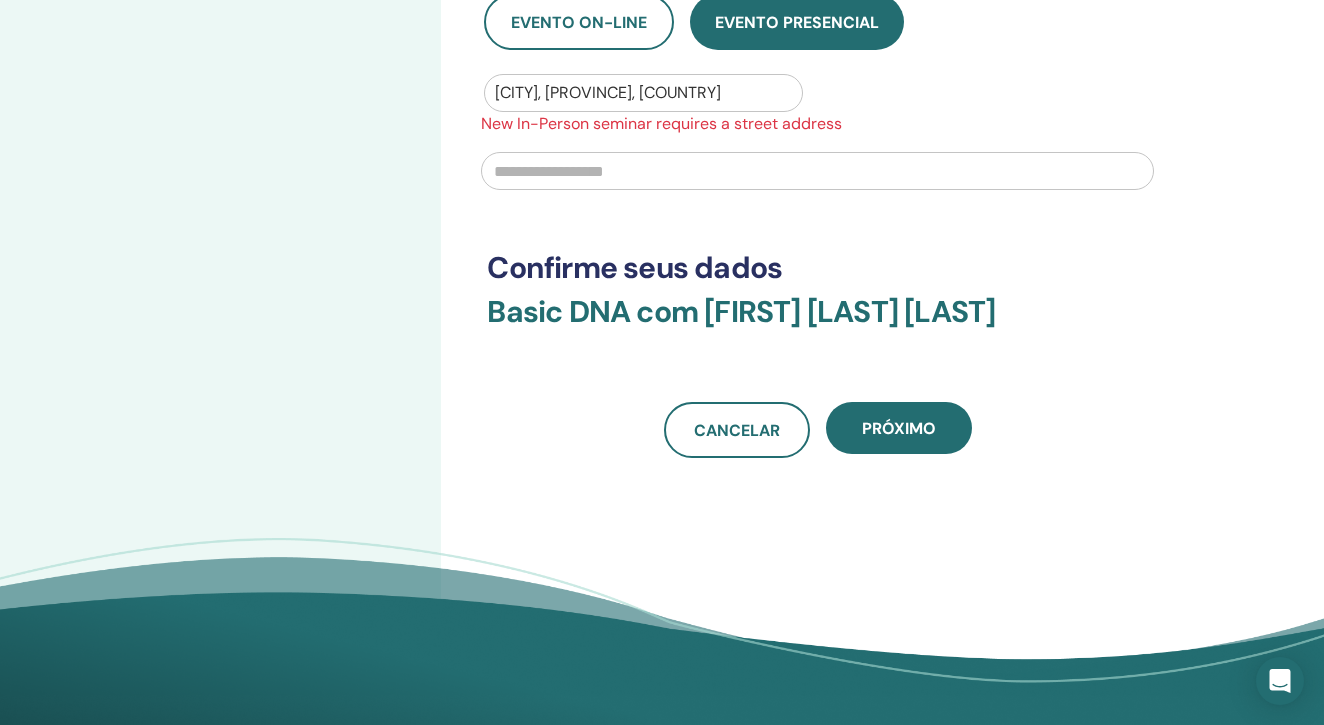 click at bounding box center (817, 171) 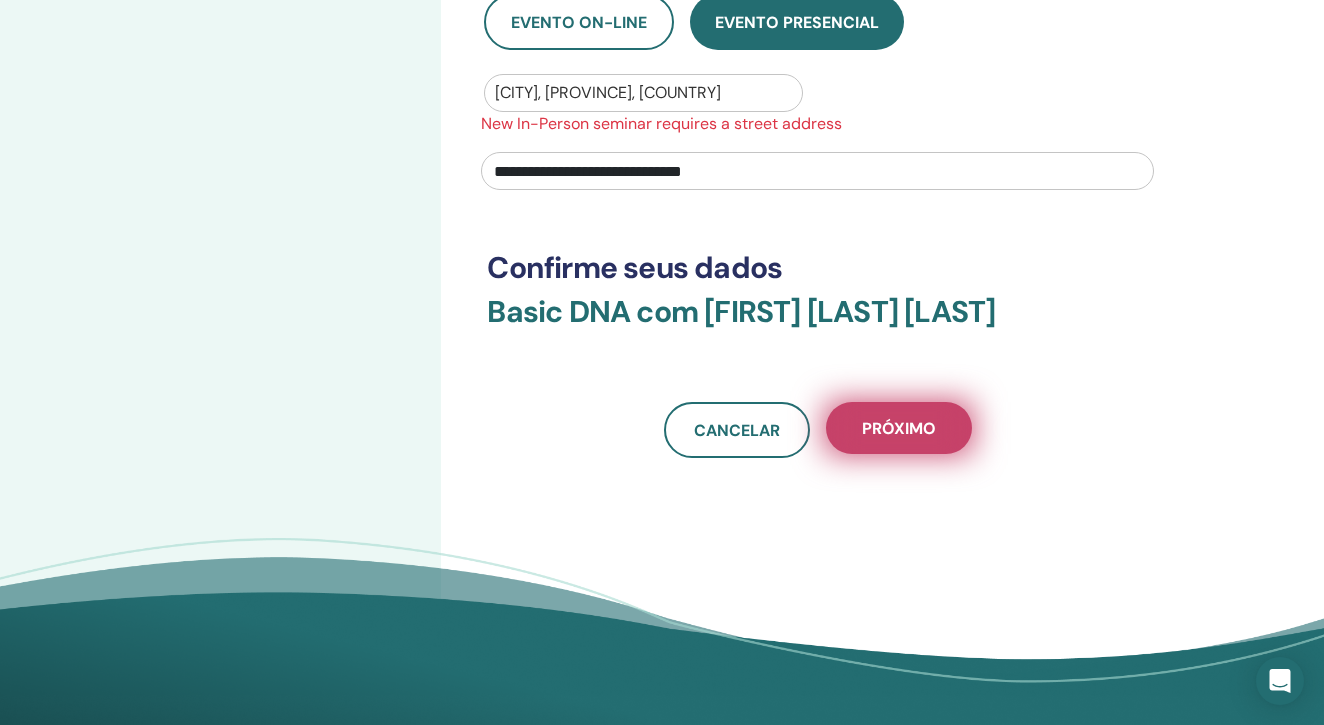 type on "**********" 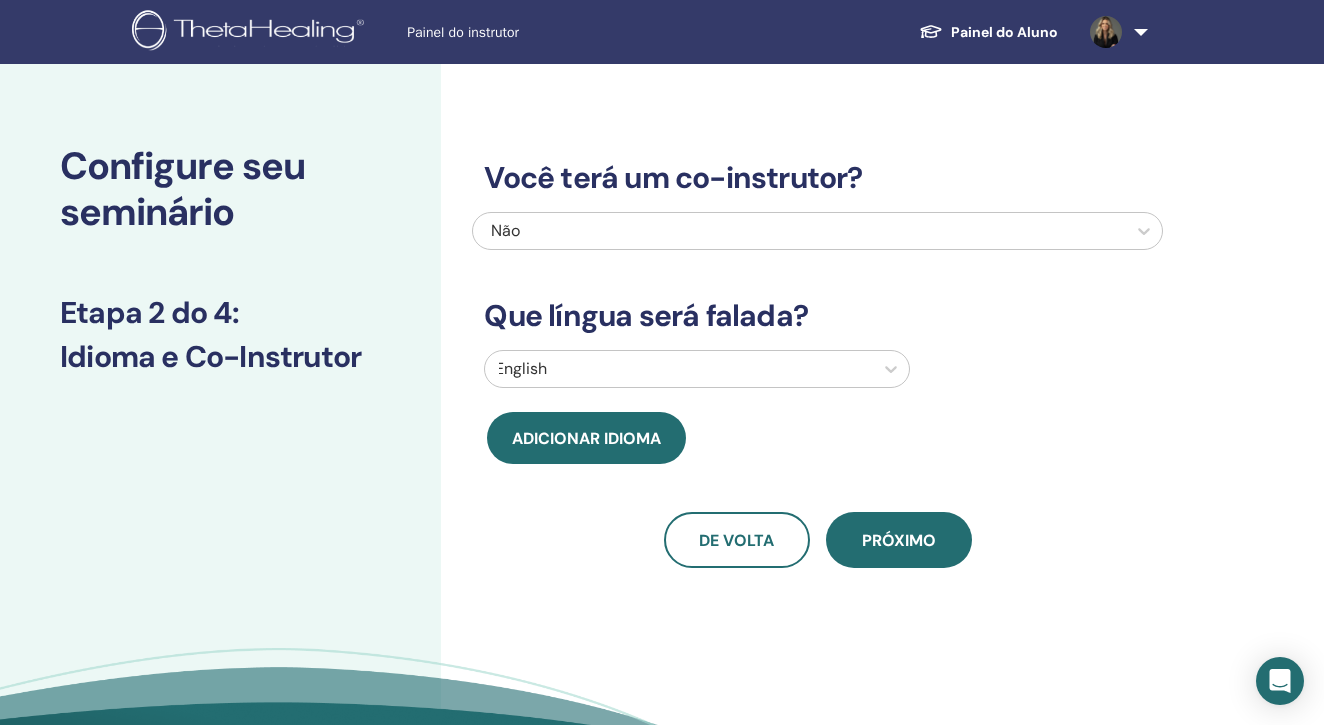 scroll, scrollTop: 0, scrollLeft: 0, axis: both 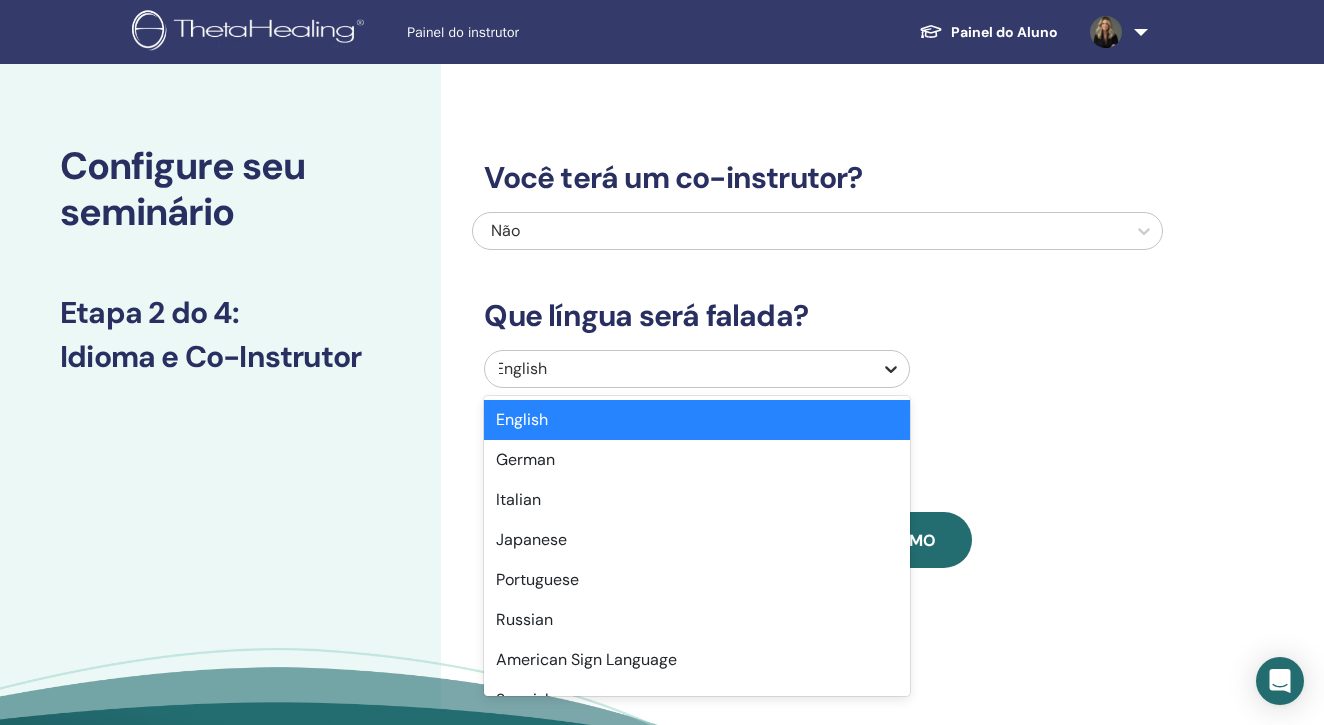 click 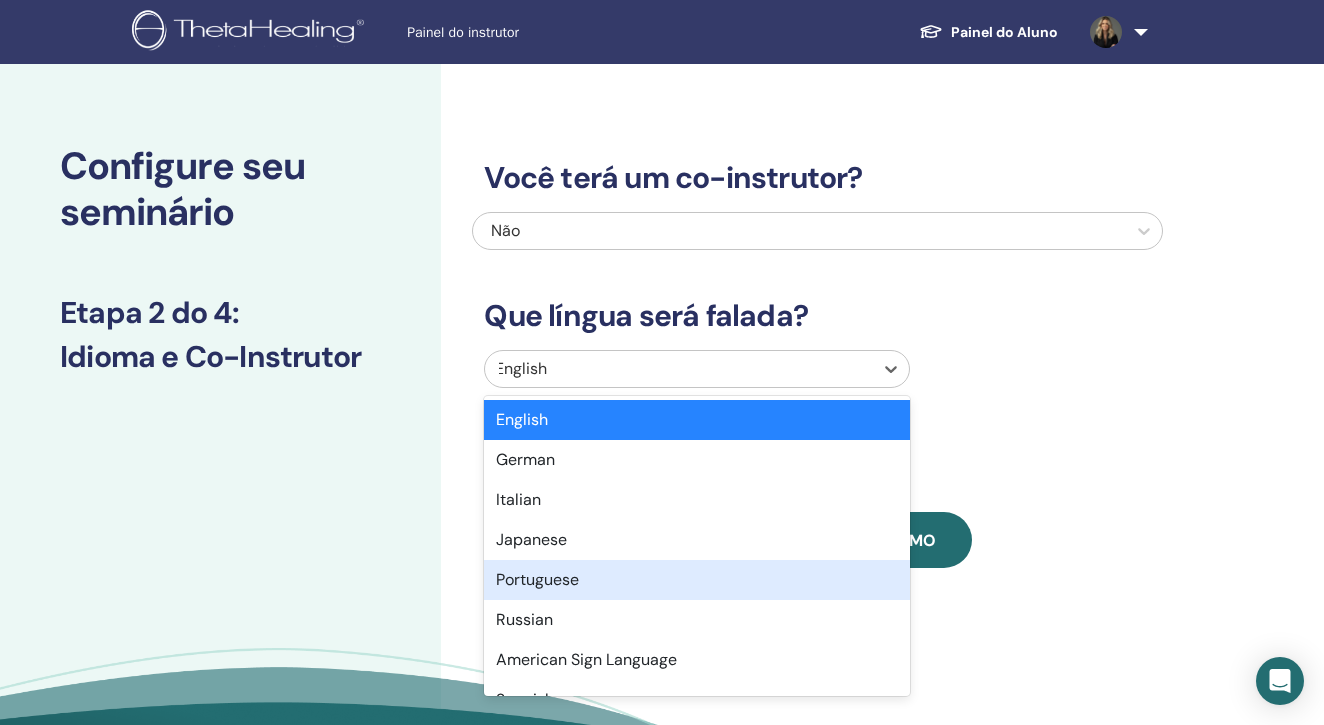 click on "Portuguese" at bounding box center (696, 580) 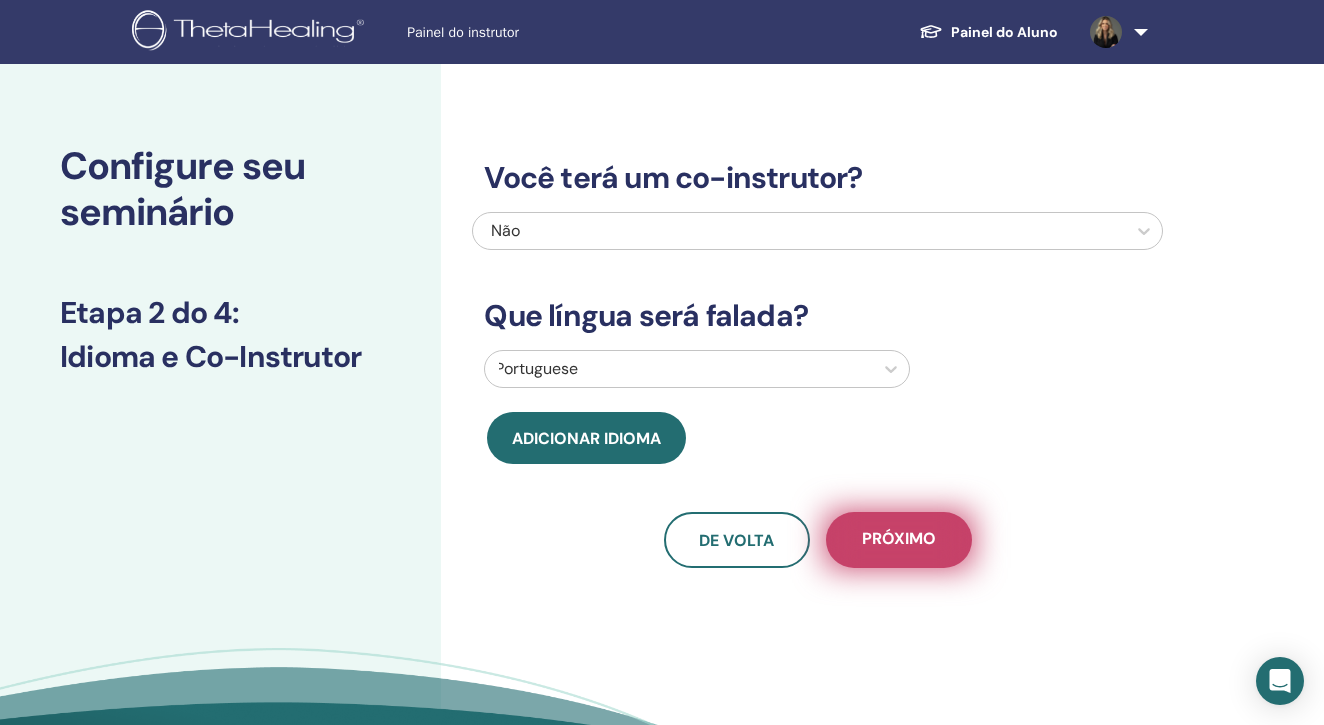 click on "Próximo" at bounding box center (899, 540) 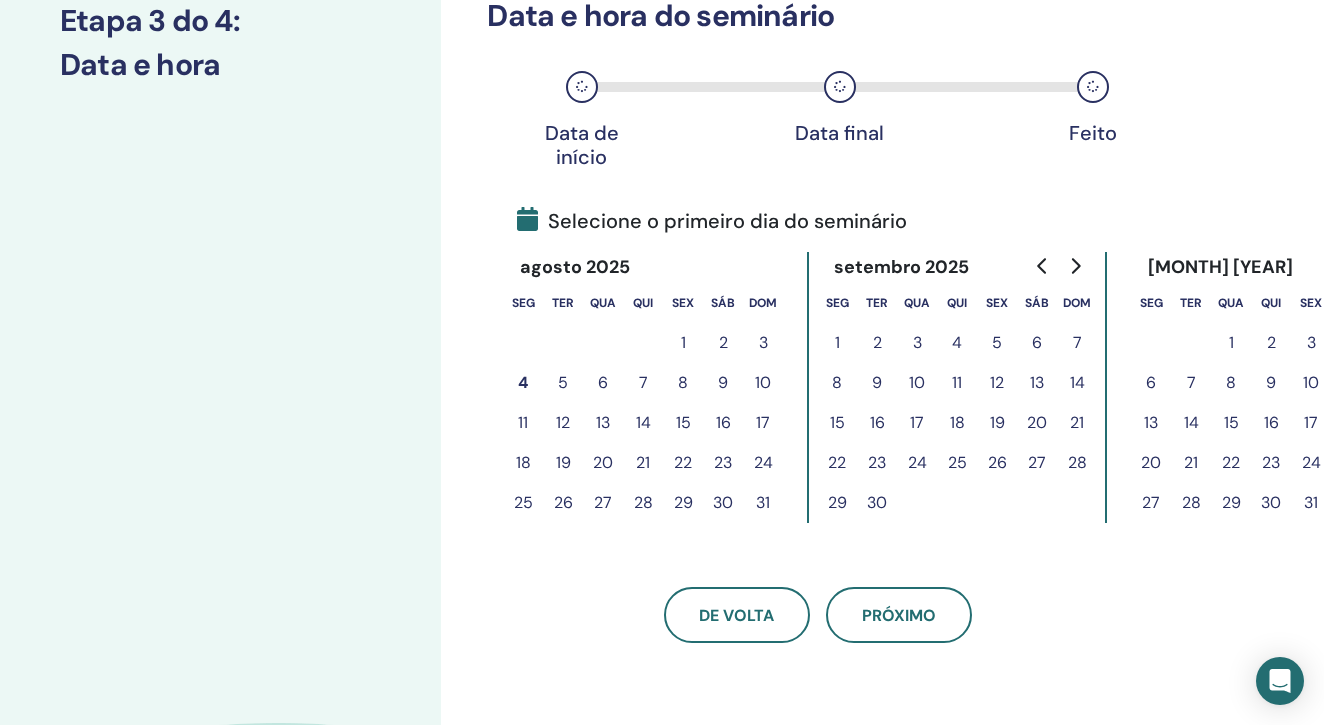 scroll, scrollTop: 293, scrollLeft: 0, axis: vertical 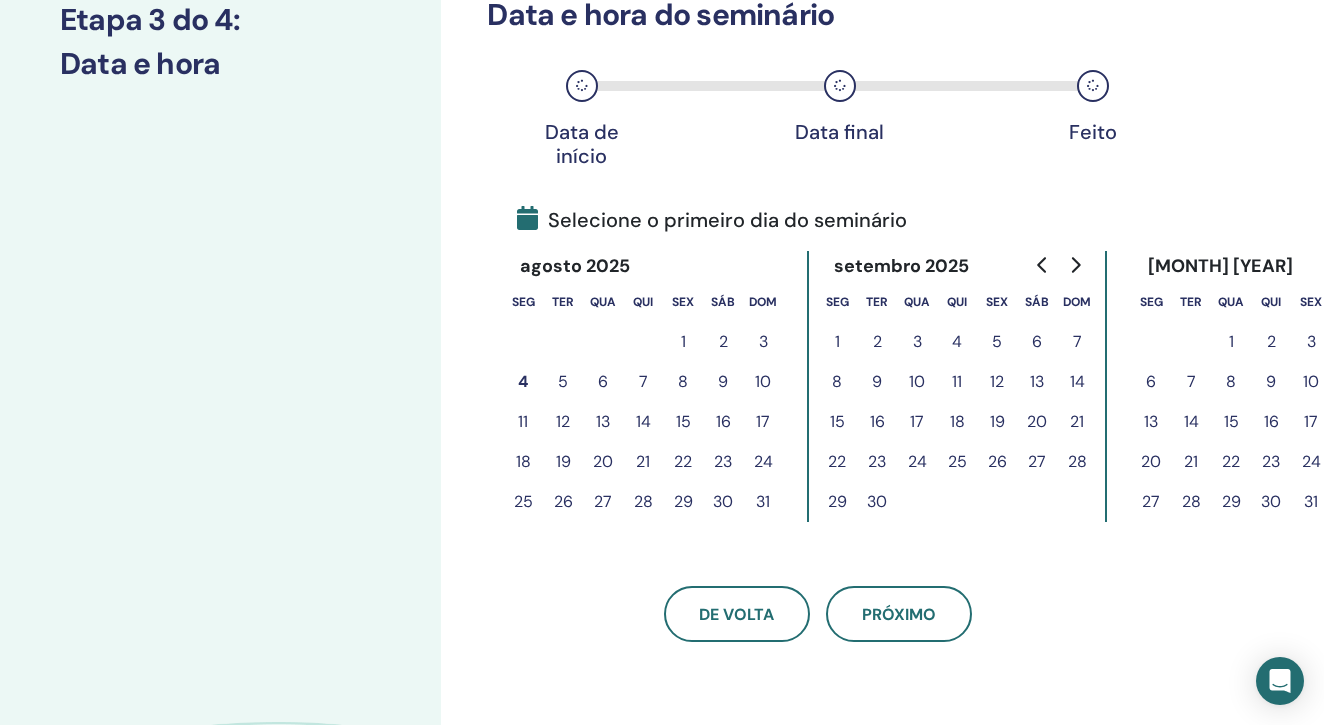 click on "6" at bounding box center (603, 382) 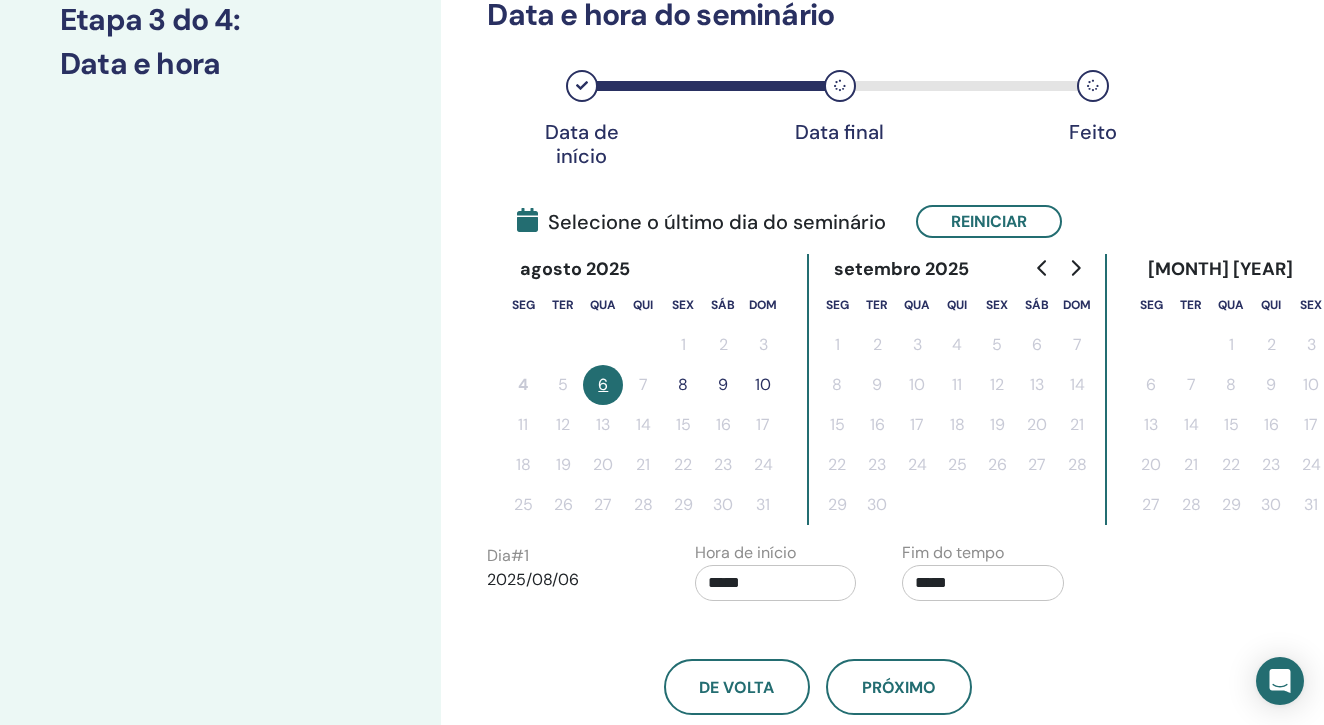 click on "8" at bounding box center [683, 385] 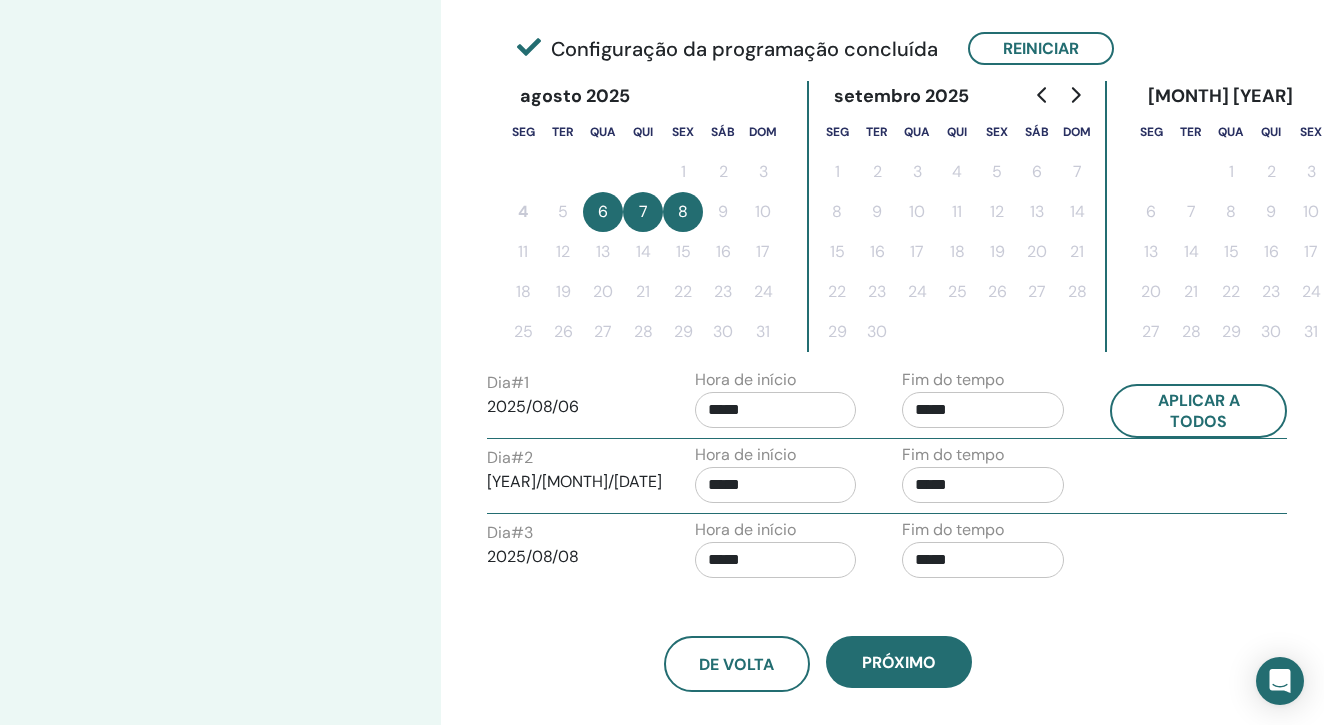 scroll, scrollTop: 497, scrollLeft: 0, axis: vertical 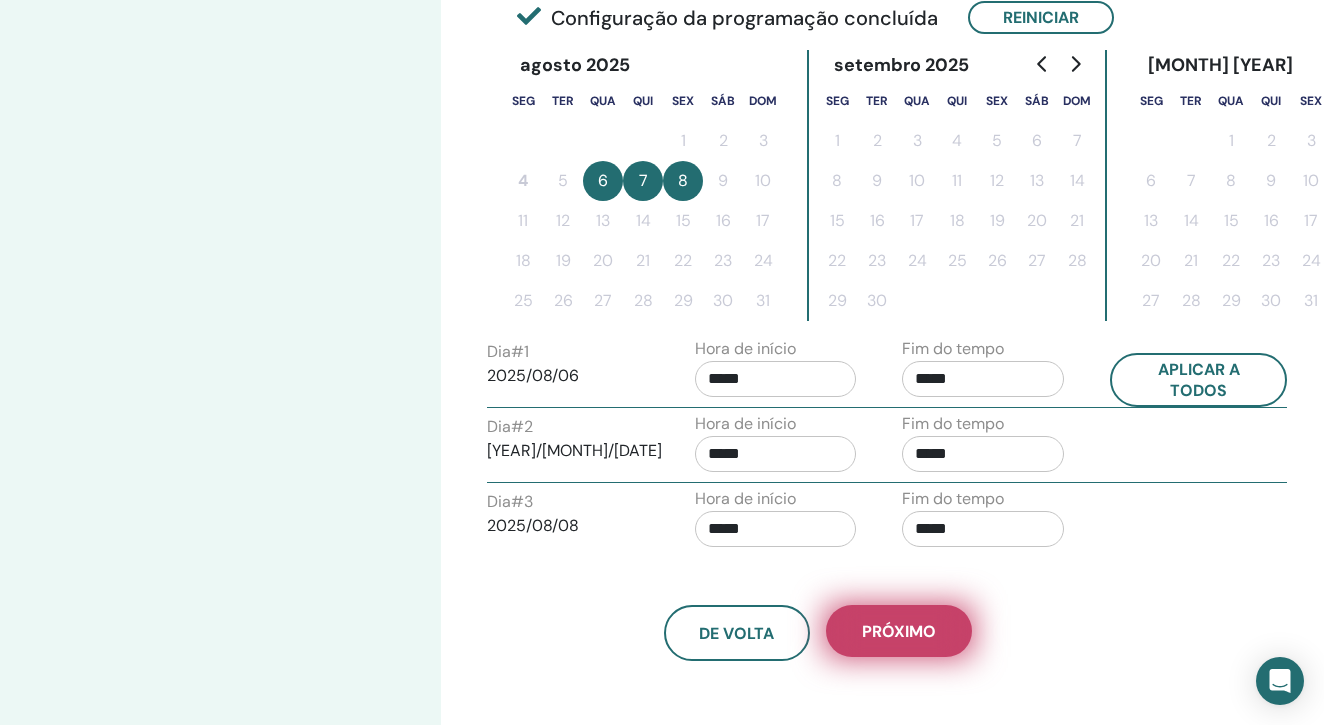 click on "Próximo" at bounding box center (899, 631) 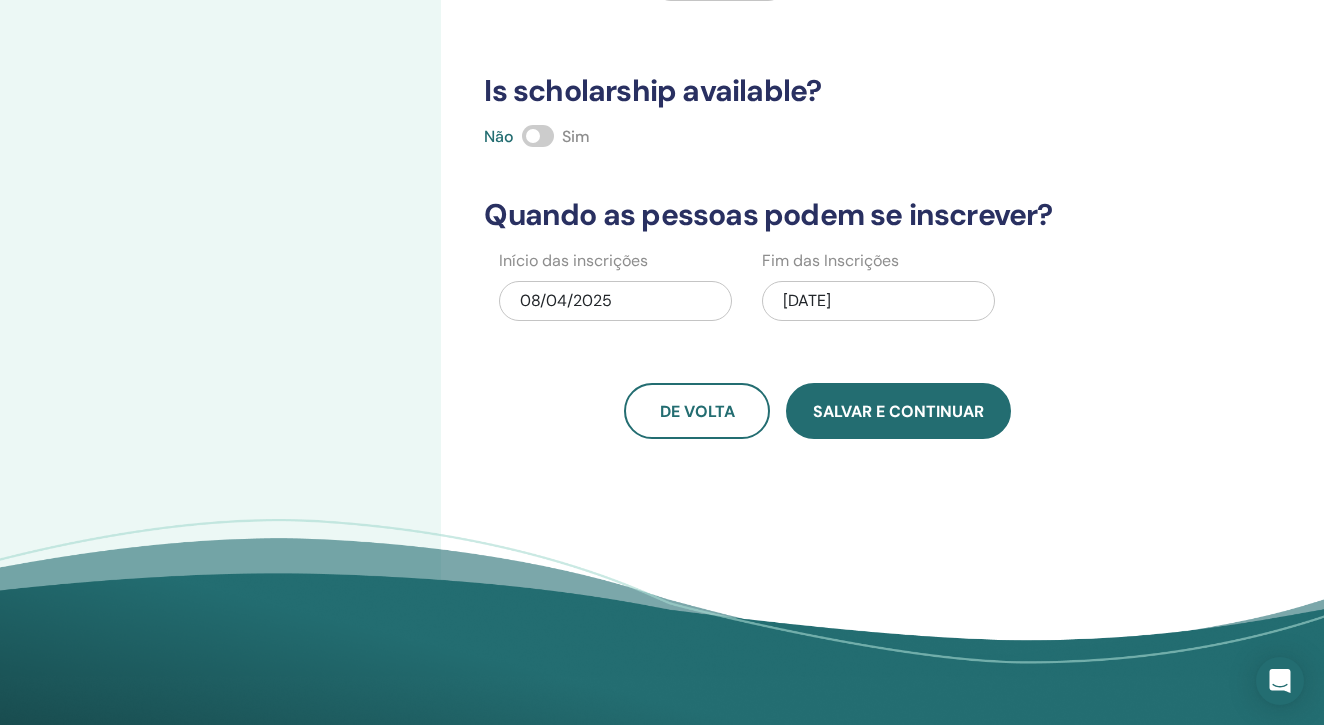 click on "Salvar e continuar" at bounding box center (898, 411) 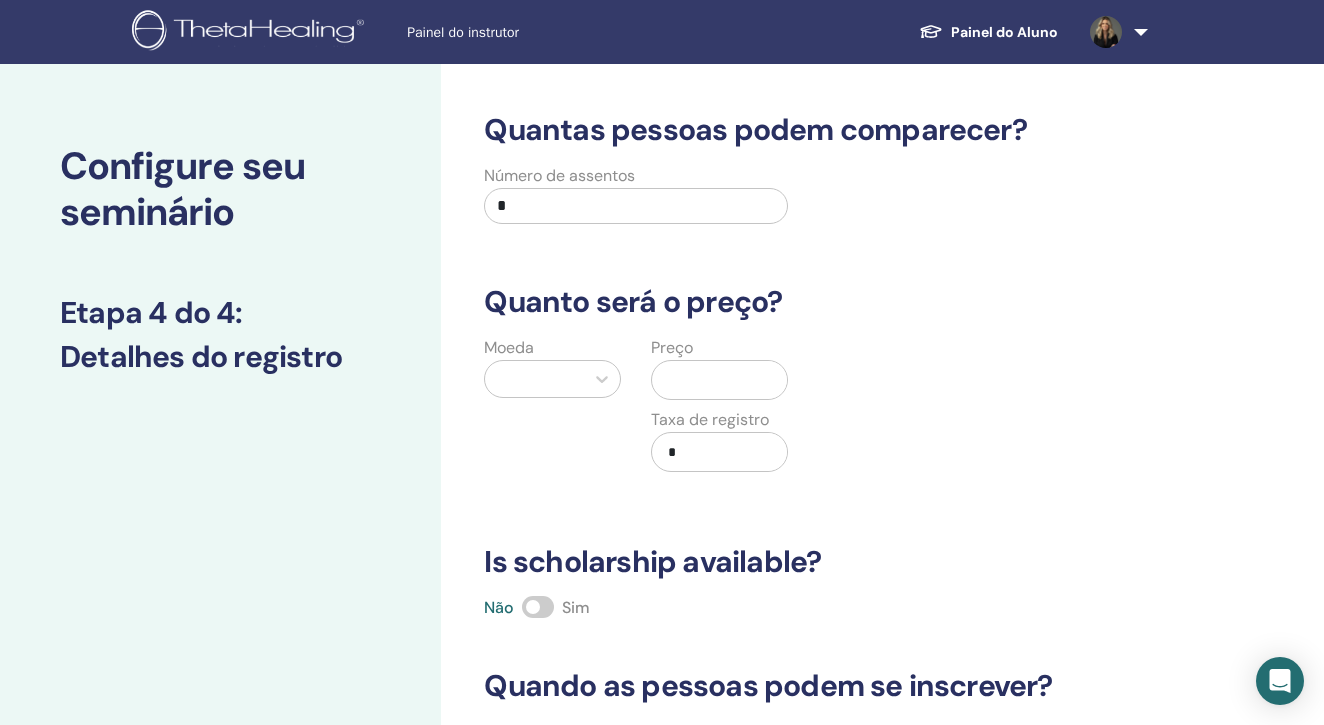 scroll, scrollTop: 0, scrollLeft: 0, axis: both 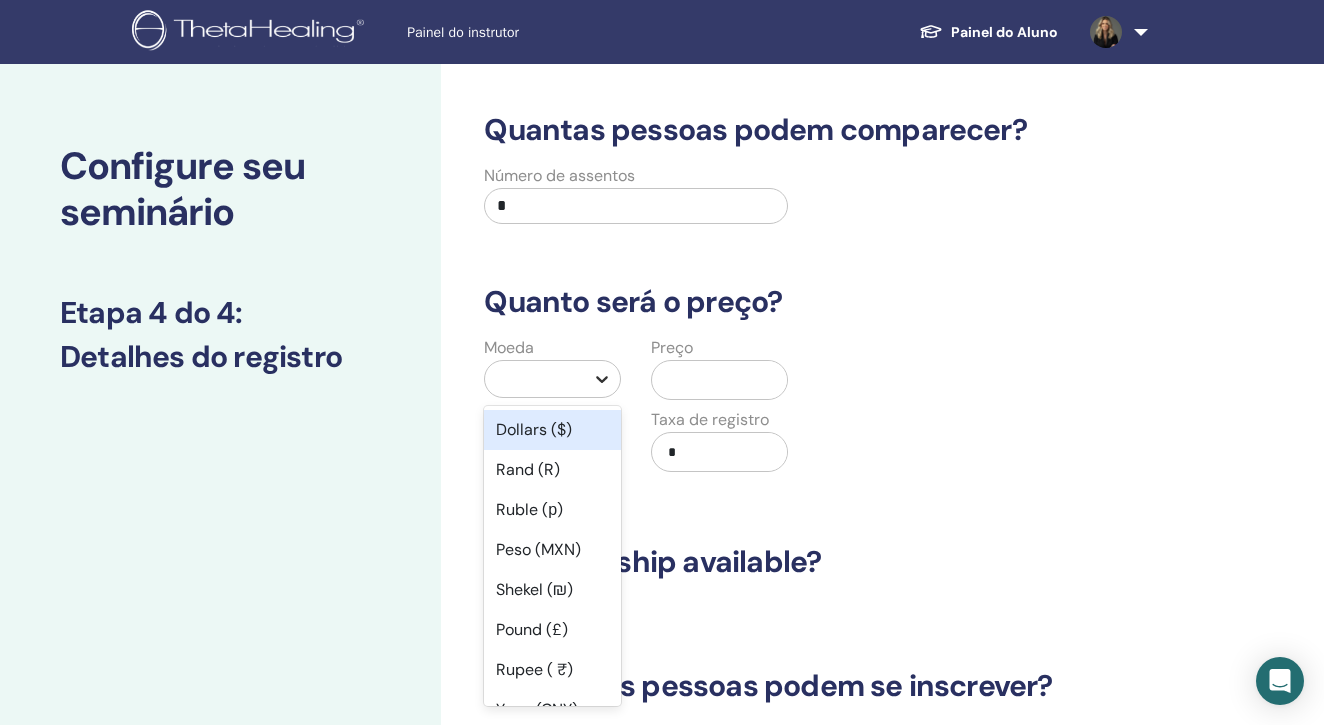 click 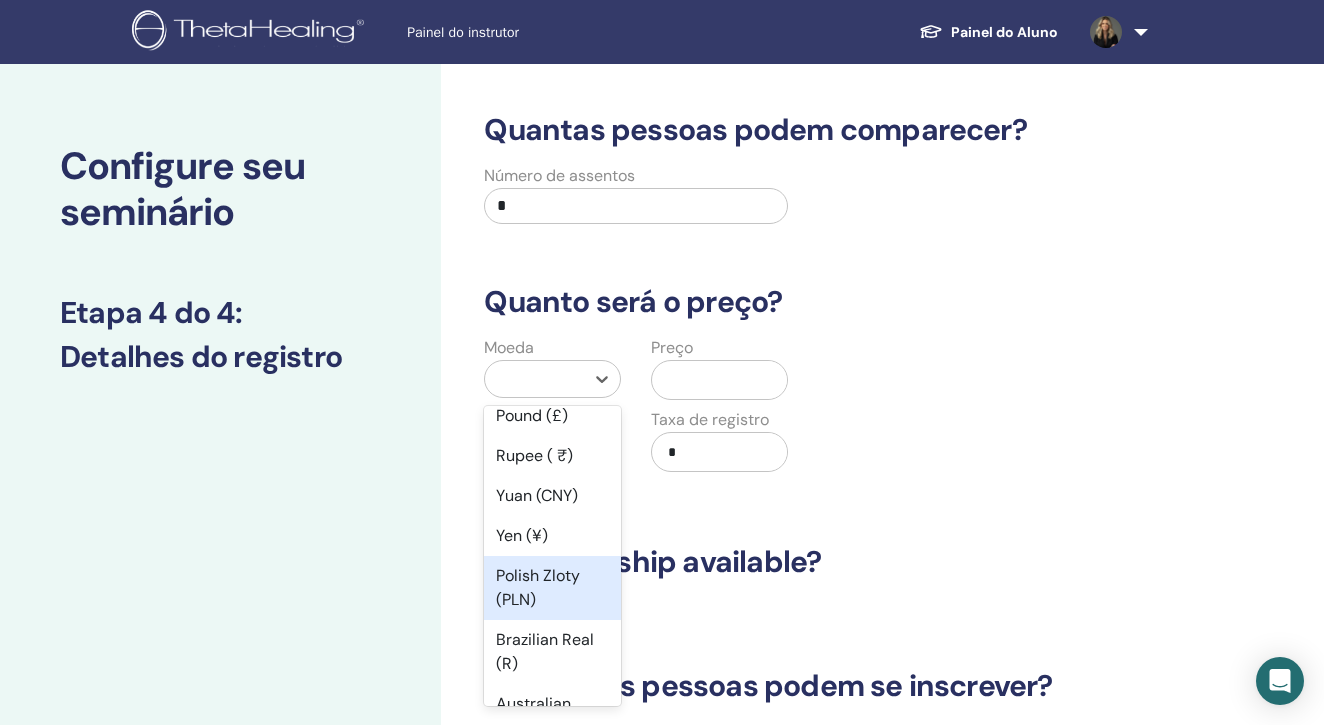 scroll, scrollTop: 216, scrollLeft: 0, axis: vertical 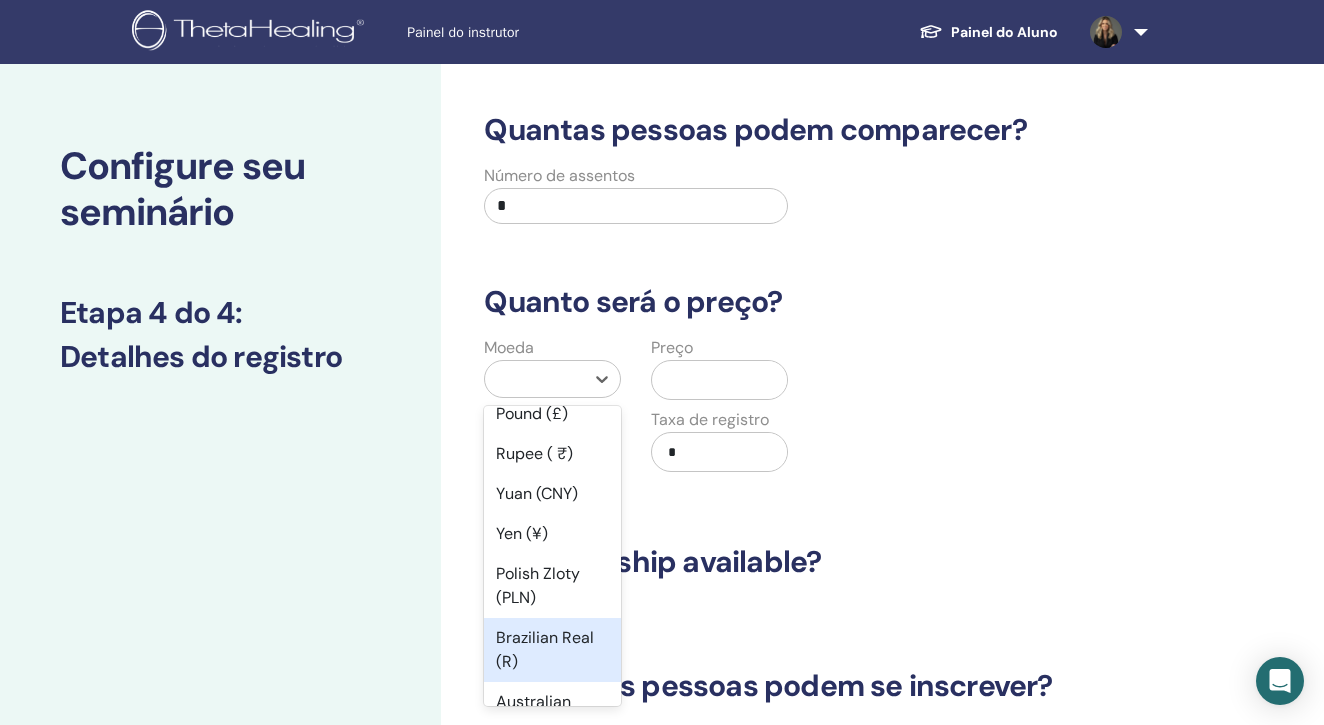 click on "Brazilian Real (R)" at bounding box center (552, 650) 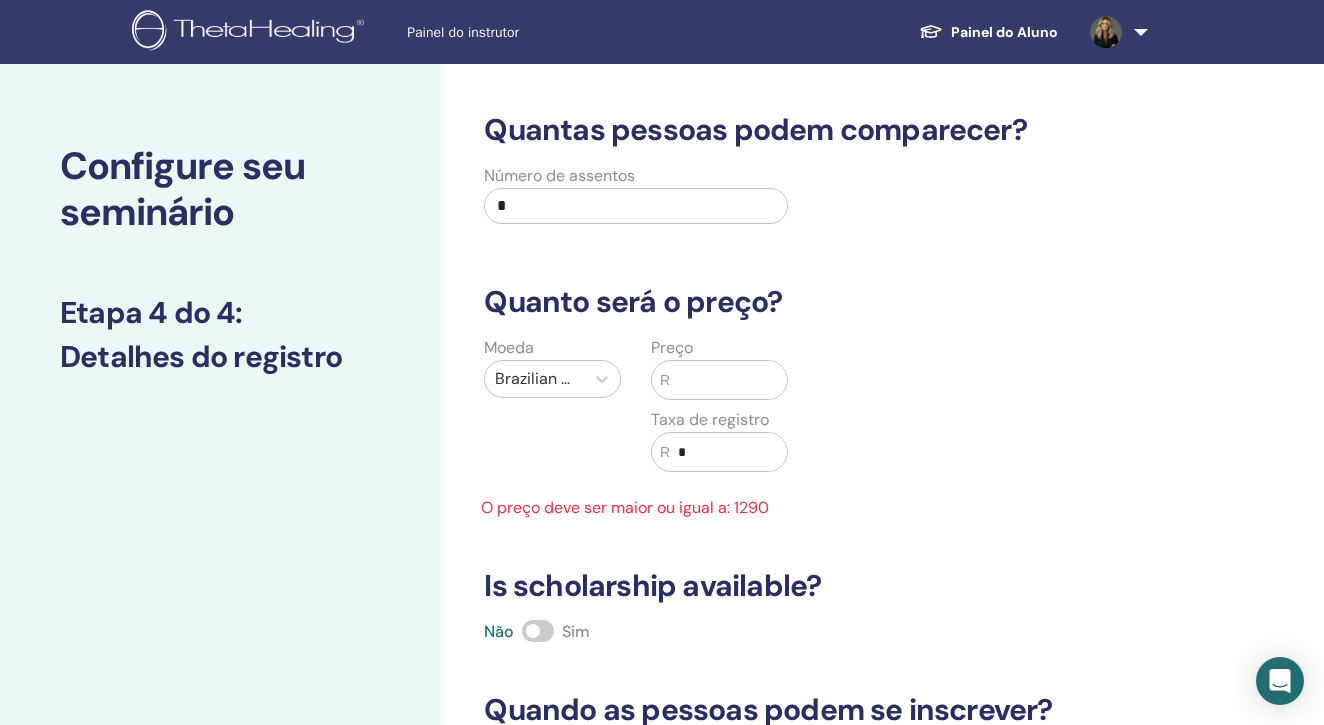 click at bounding box center (728, 380) 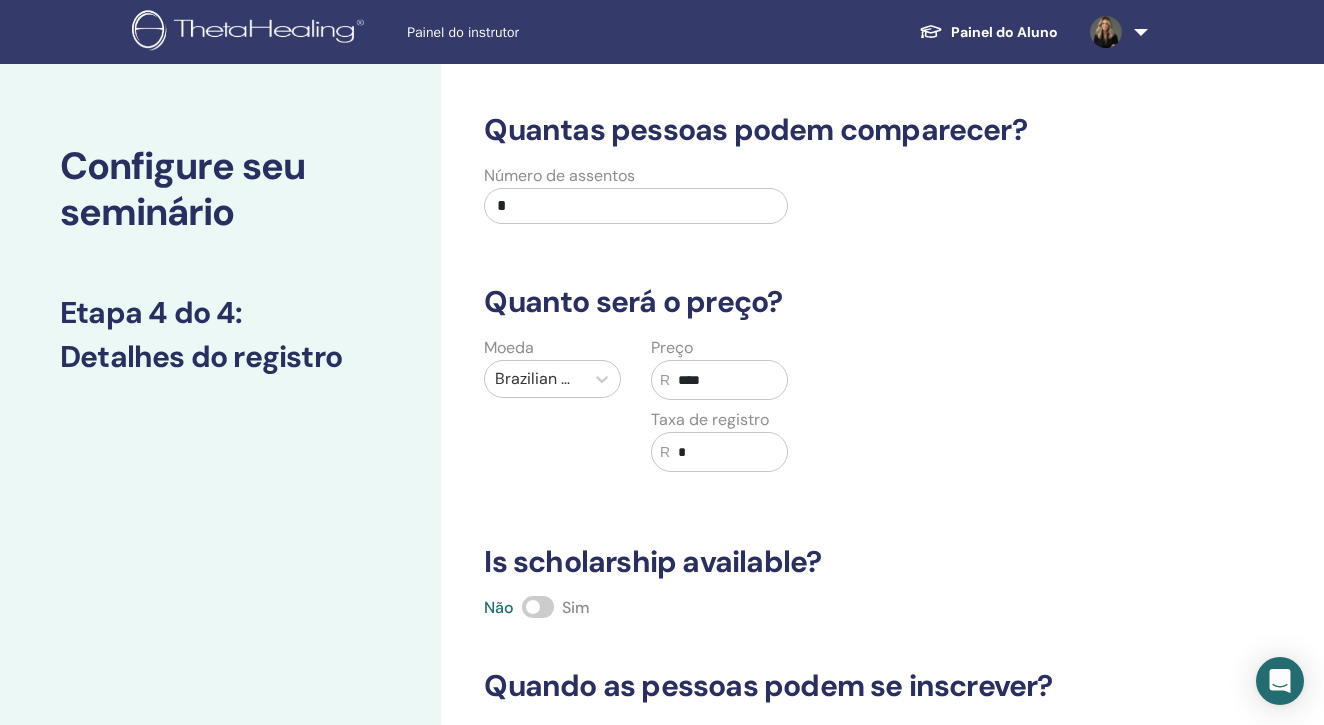 type on "****" 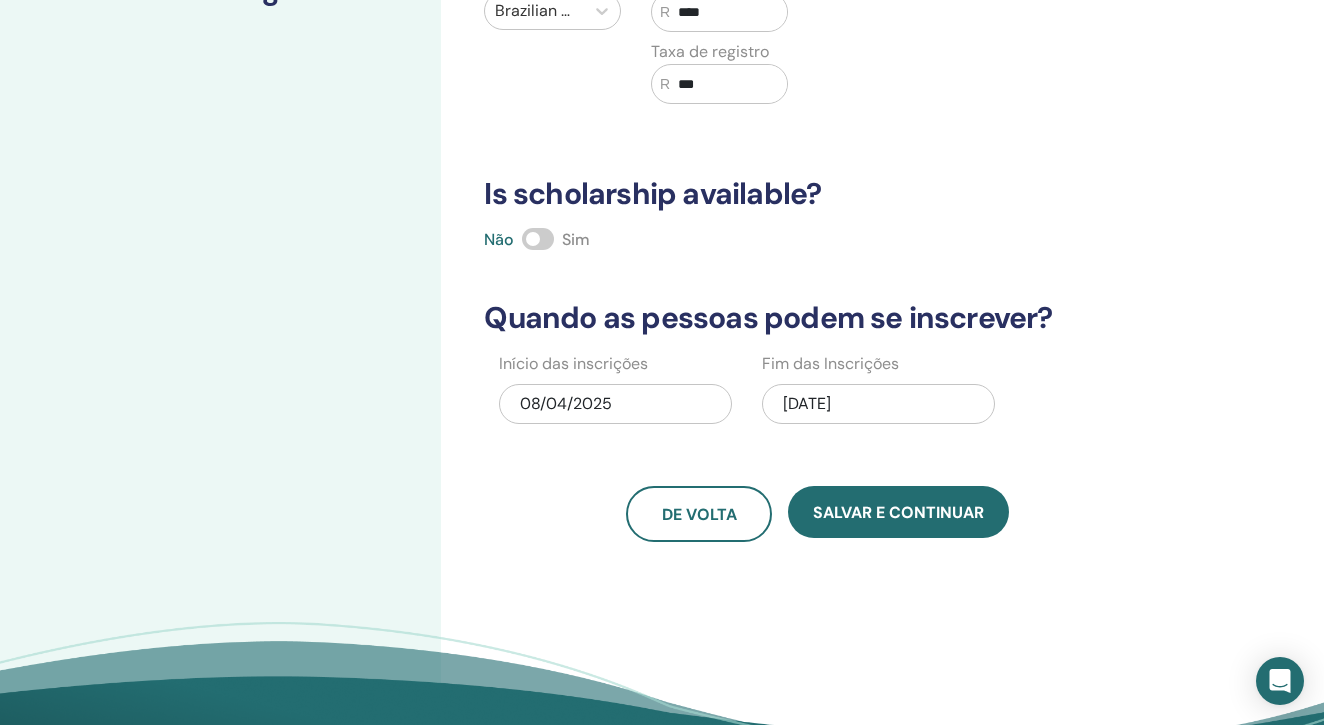 scroll, scrollTop: 401, scrollLeft: 0, axis: vertical 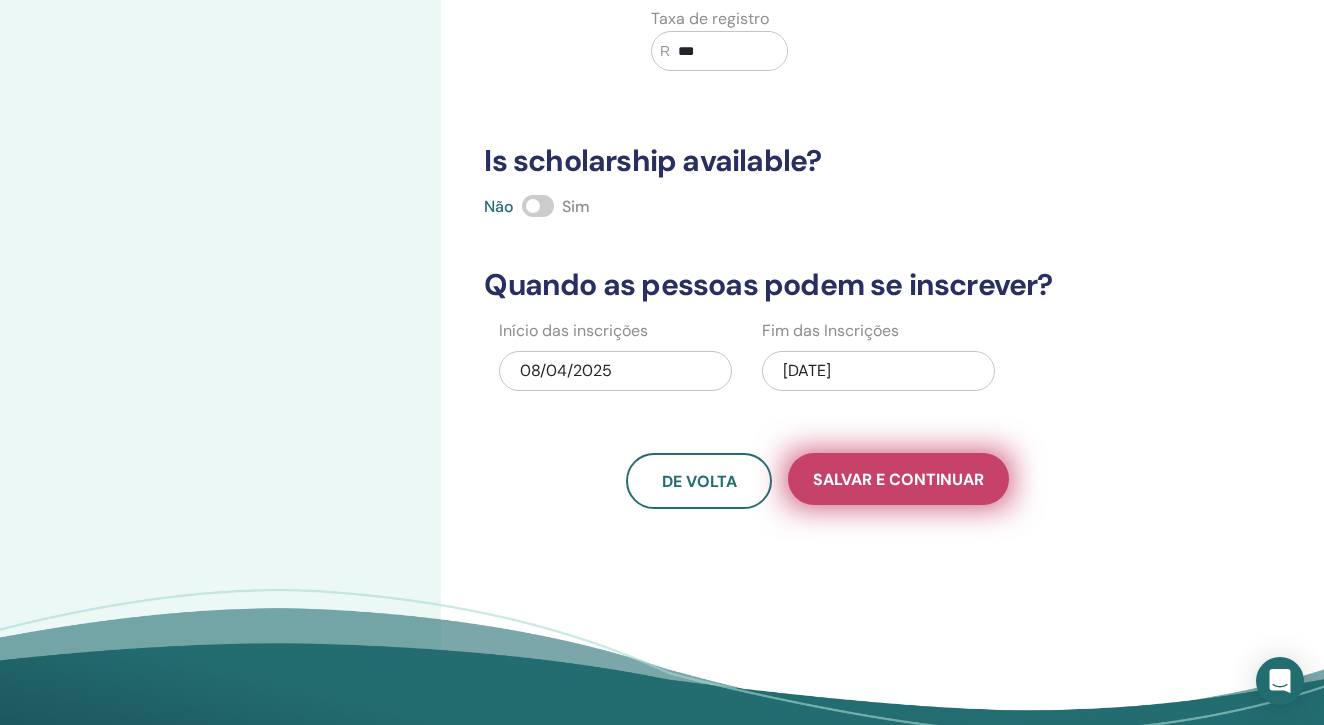 type on "***" 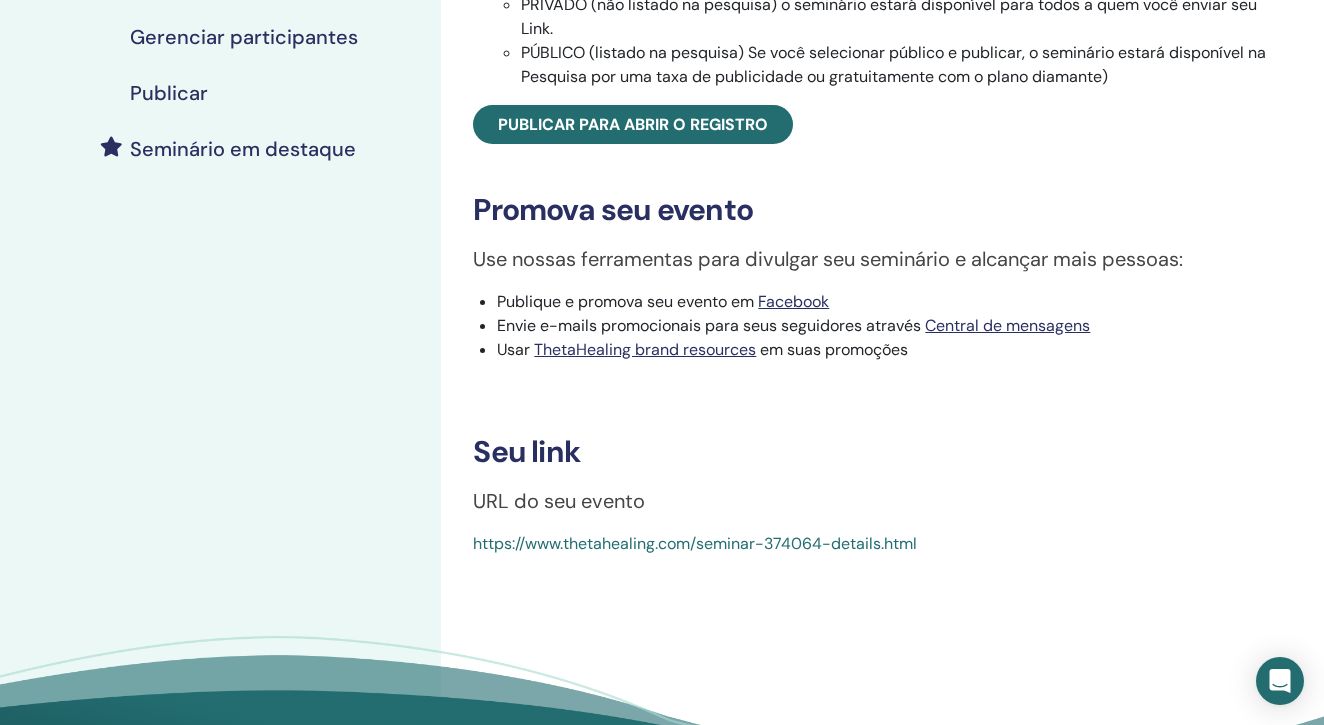 scroll, scrollTop: 456, scrollLeft: 0, axis: vertical 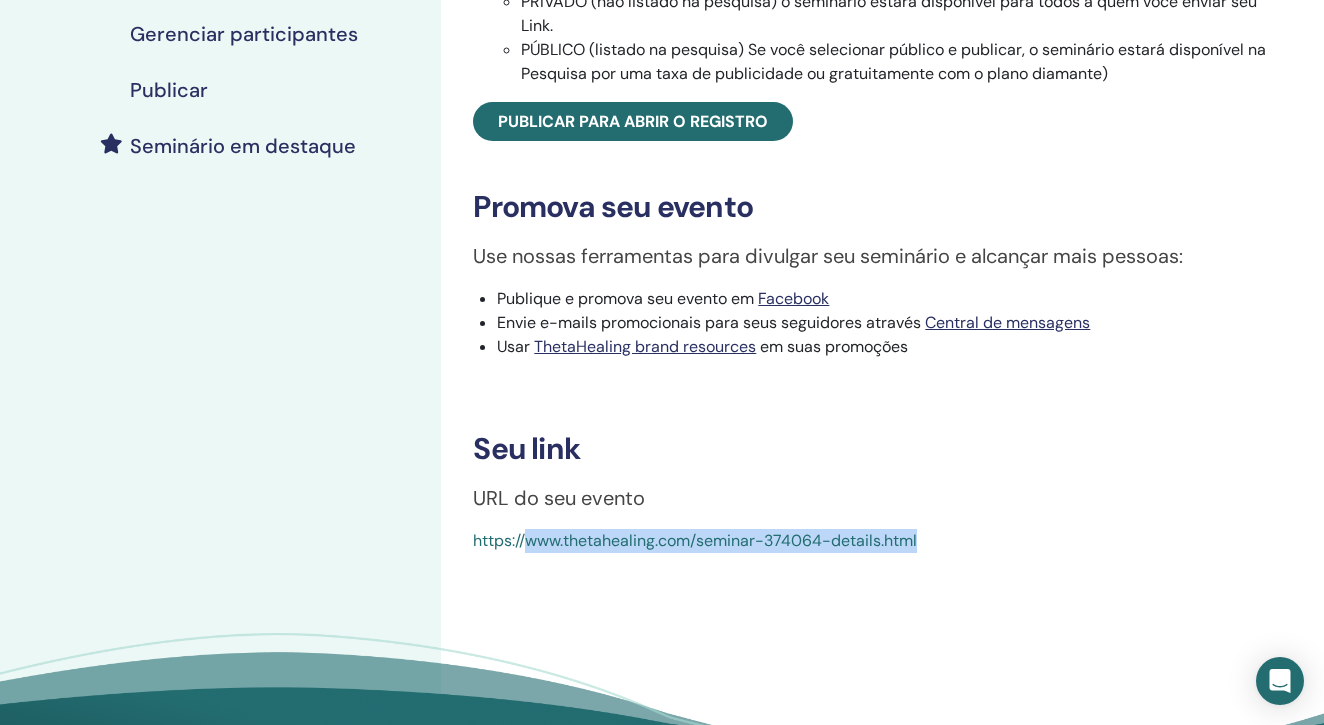drag, startPoint x: 931, startPoint y: 558, endPoint x: 531, endPoint y: 550, distance: 400.08 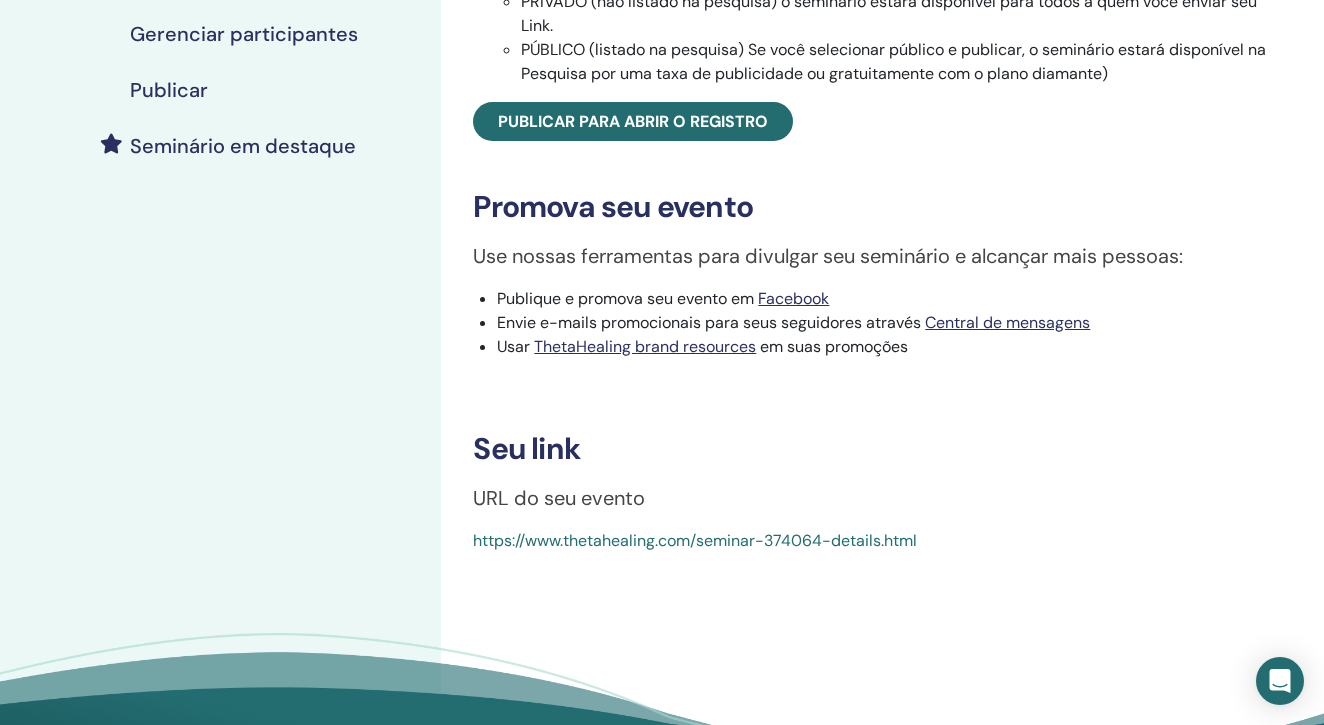 click on "Basic DNA Tipo de evento Em pessoa Status do evento Não publicado Registros 0/1 Publique seu Seminário Para que seus alunos se registrem, você precisa publicar seu seminário. Você pode optar por tê-lo PRIVADO (não listado na pesquisa) o seminário estará disponível para todos a quem você enviar seu Link. PÚBLICO (listado na pesquisa) Se você selecionar público e publicar, o seminário estará disponível na Pesquisa por uma taxa de publicidade ou gratuitamente com o plano diamante) Publicar para abrir o registro Promova seu evento Use nossas ferramentas para divulgar seu seminário e alcançar mais pessoas: Publique e promova seu evento em   Facebook Envie e-mails promocionais para seus seguidores através   Central de mensagens Usar   ThetaHealing brand resources   em suas promoções Seu link URL do seu evento https://www.thetahealing.com/seminar-374064-details.html" at bounding box center (882, 104) 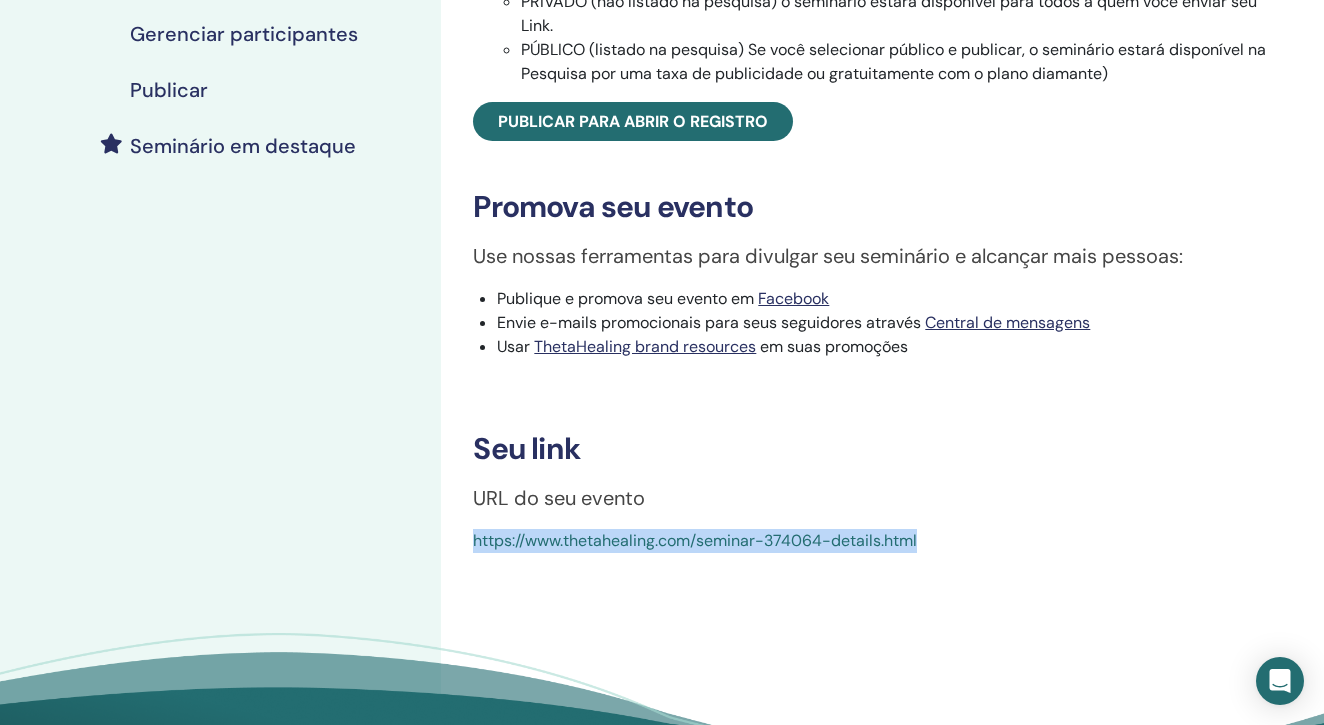 drag, startPoint x: 465, startPoint y: 556, endPoint x: 957, endPoint y: 572, distance: 492.2601 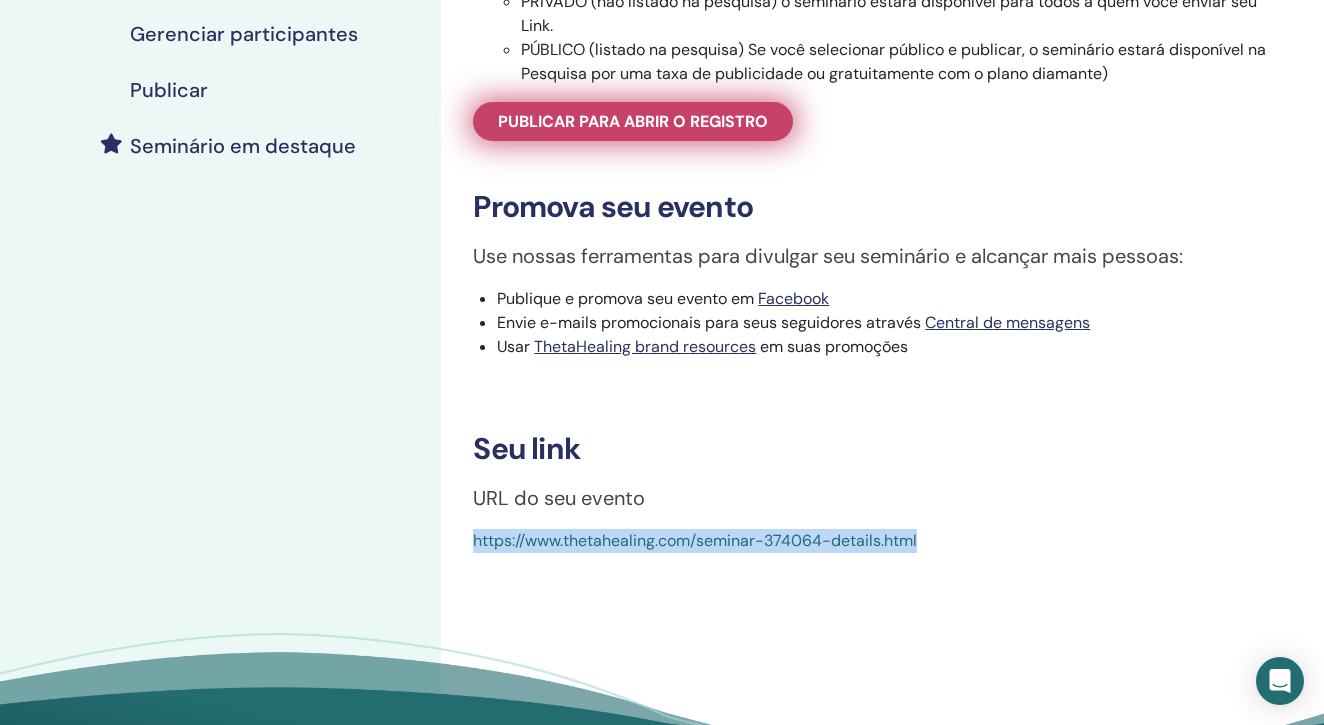 click on "Publicar para abrir o registro" at bounding box center (633, 121) 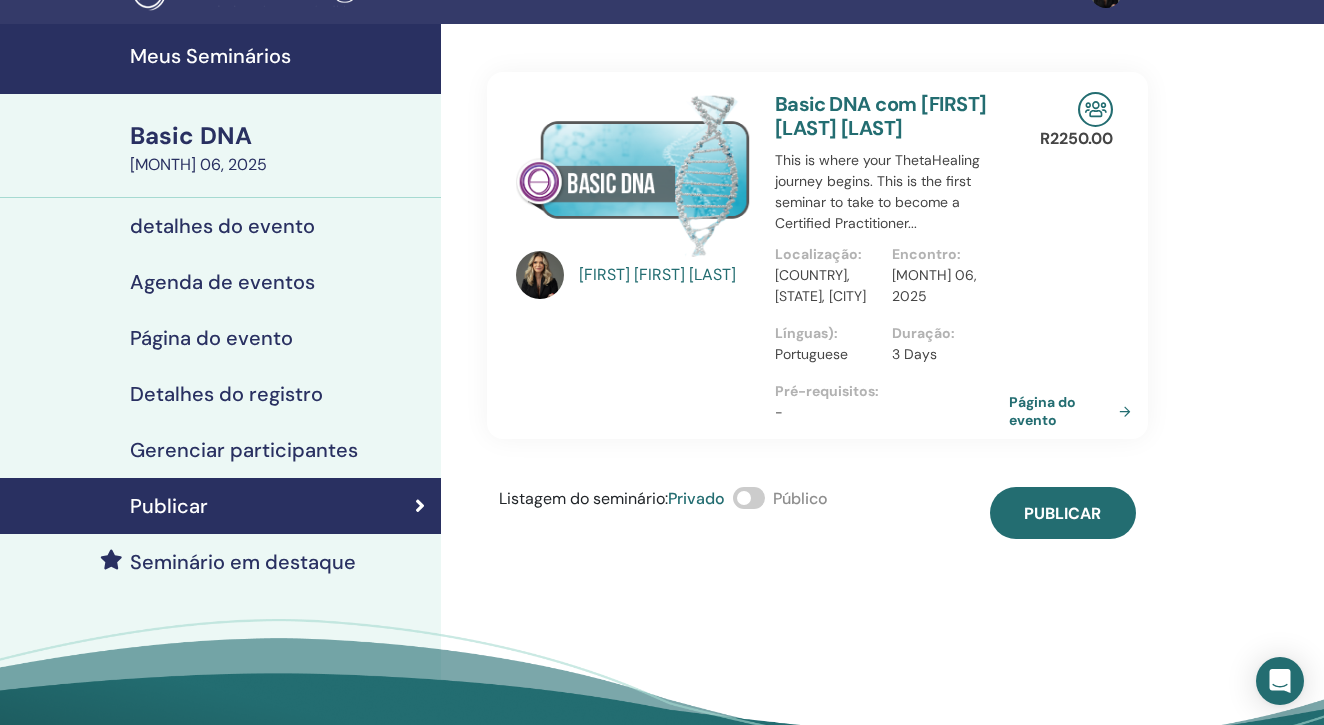 scroll, scrollTop: 40, scrollLeft: 0, axis: vertical 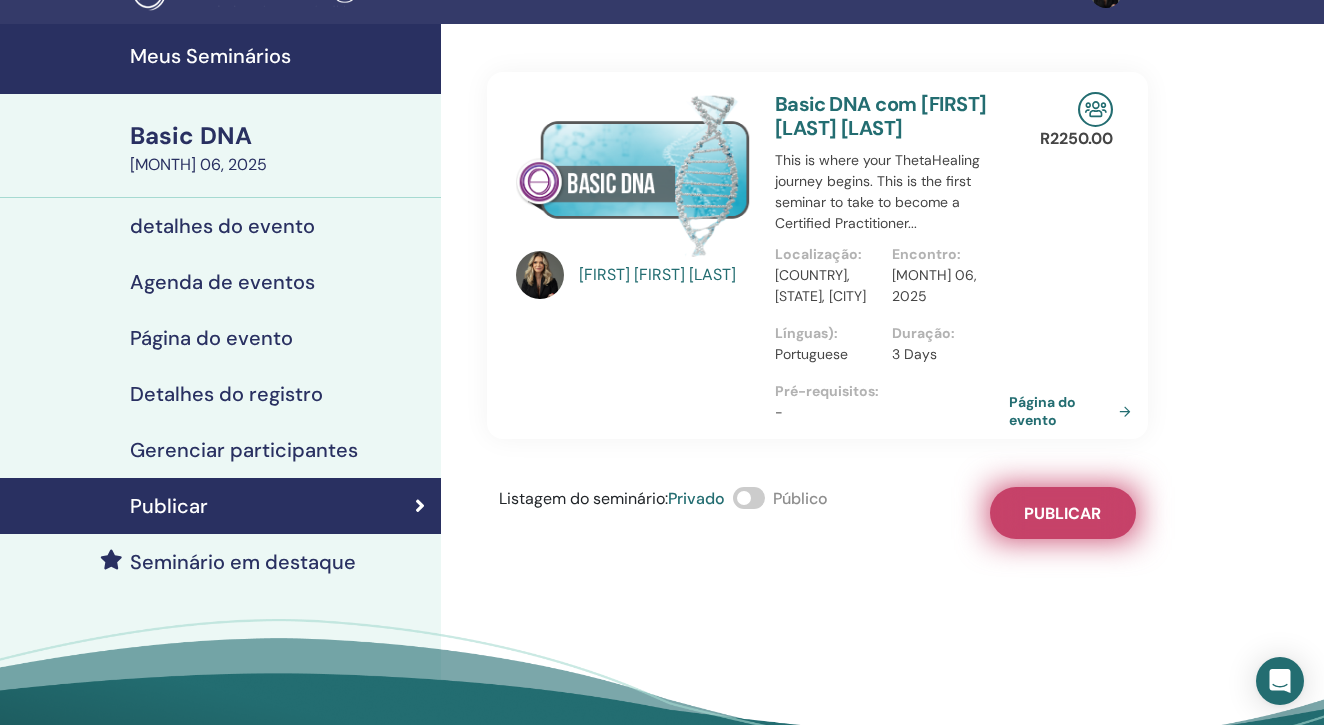click on "Publicar" at bounding box center [1063, 513] 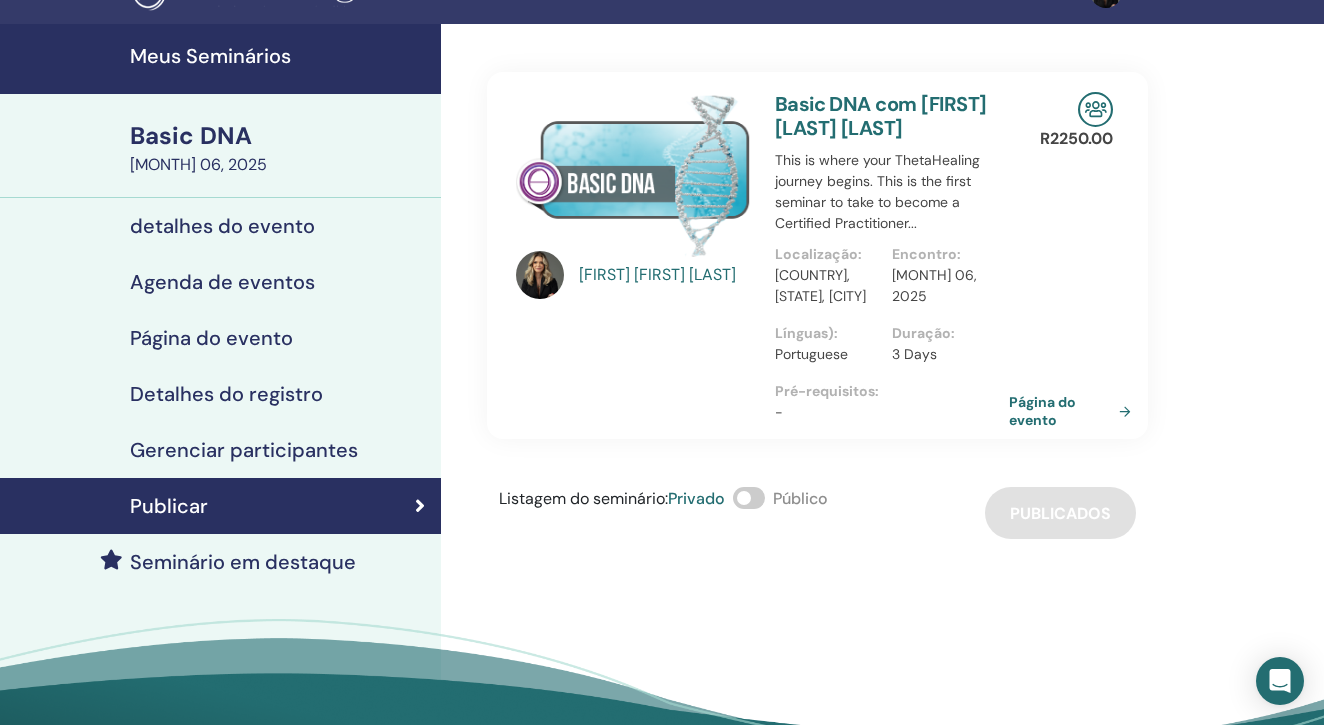 click on "Agenda de eventos" at bounding box center (222, 282) 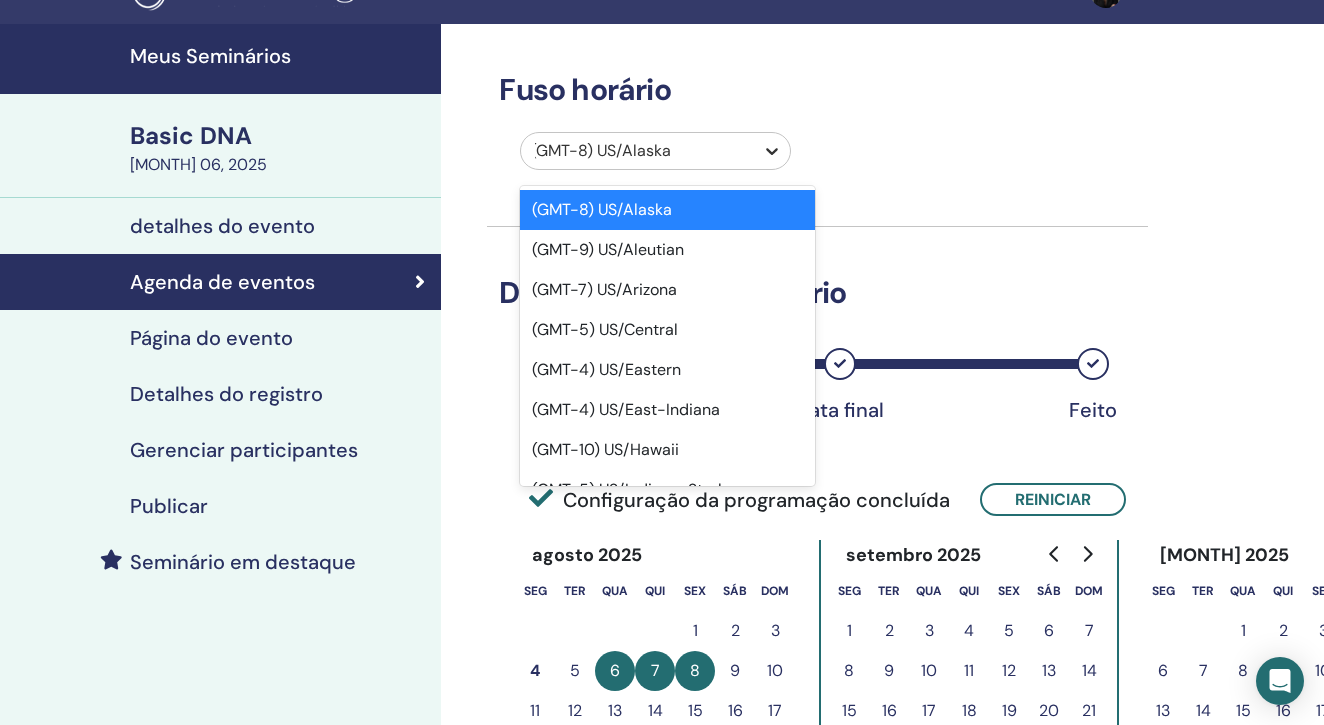 click 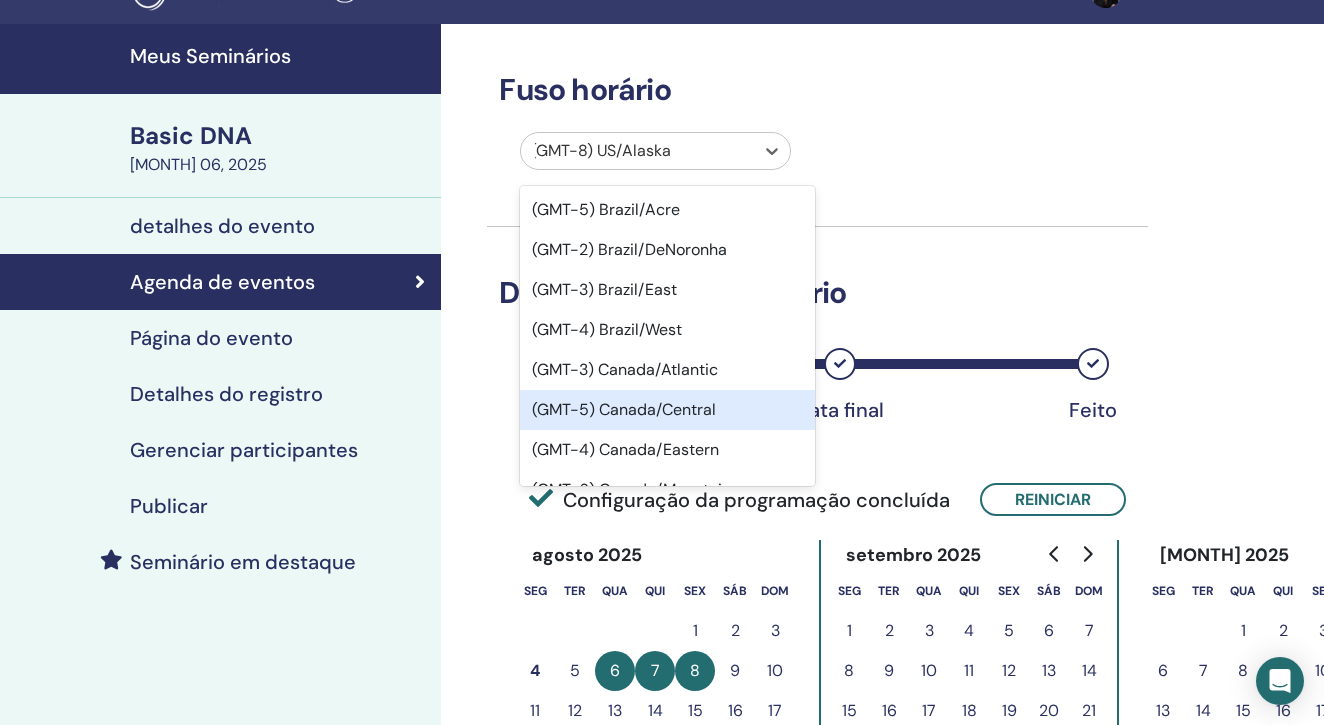 scroll, scrollTop: 17027, scrollLeft: 0, axis: vertical 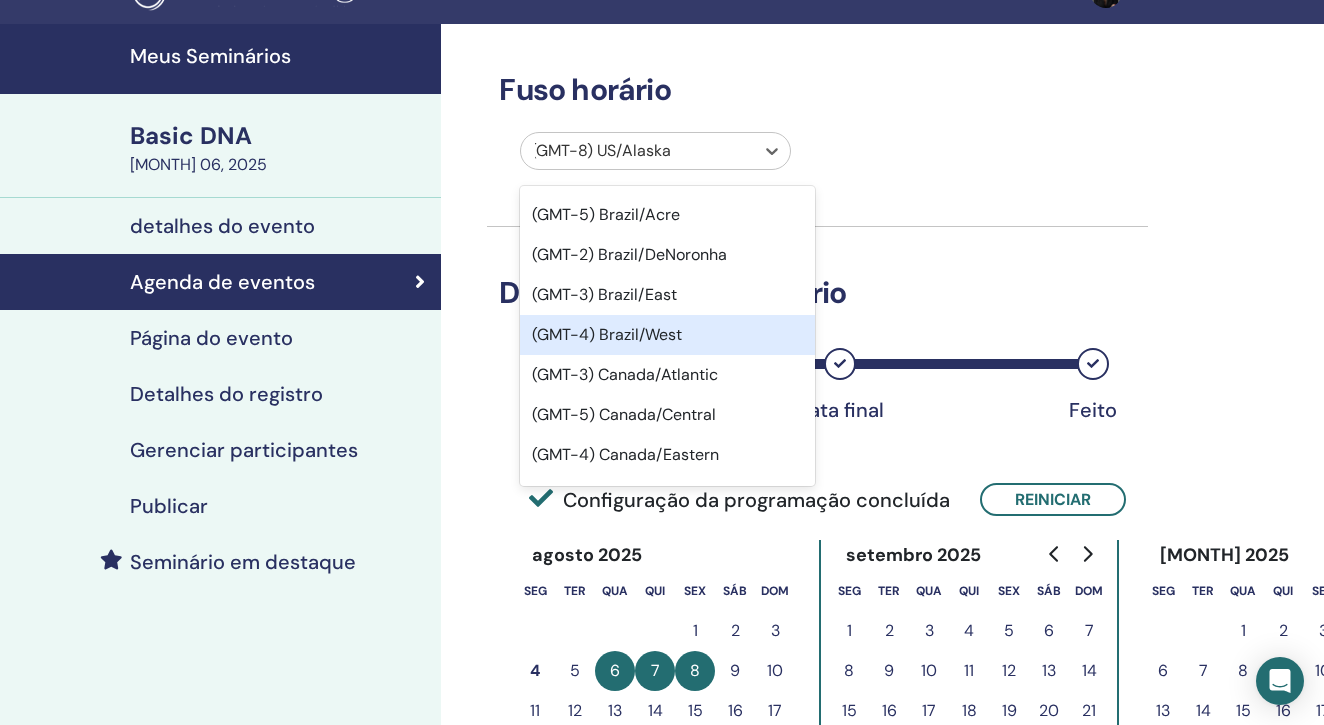 click on "(GMT-4) Brazil/West" at bounding box center (667, 335) 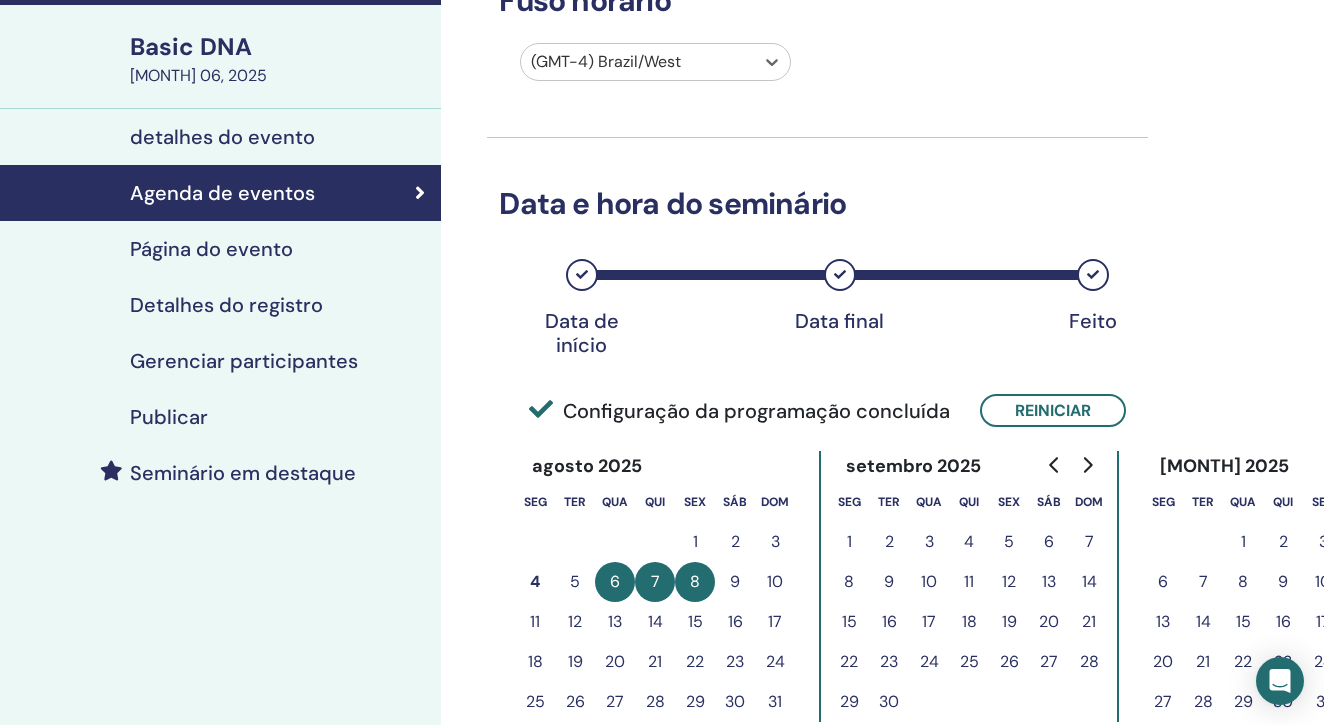 scroll, scrollTop: 207, scrollLeft: 0, axis: vertical 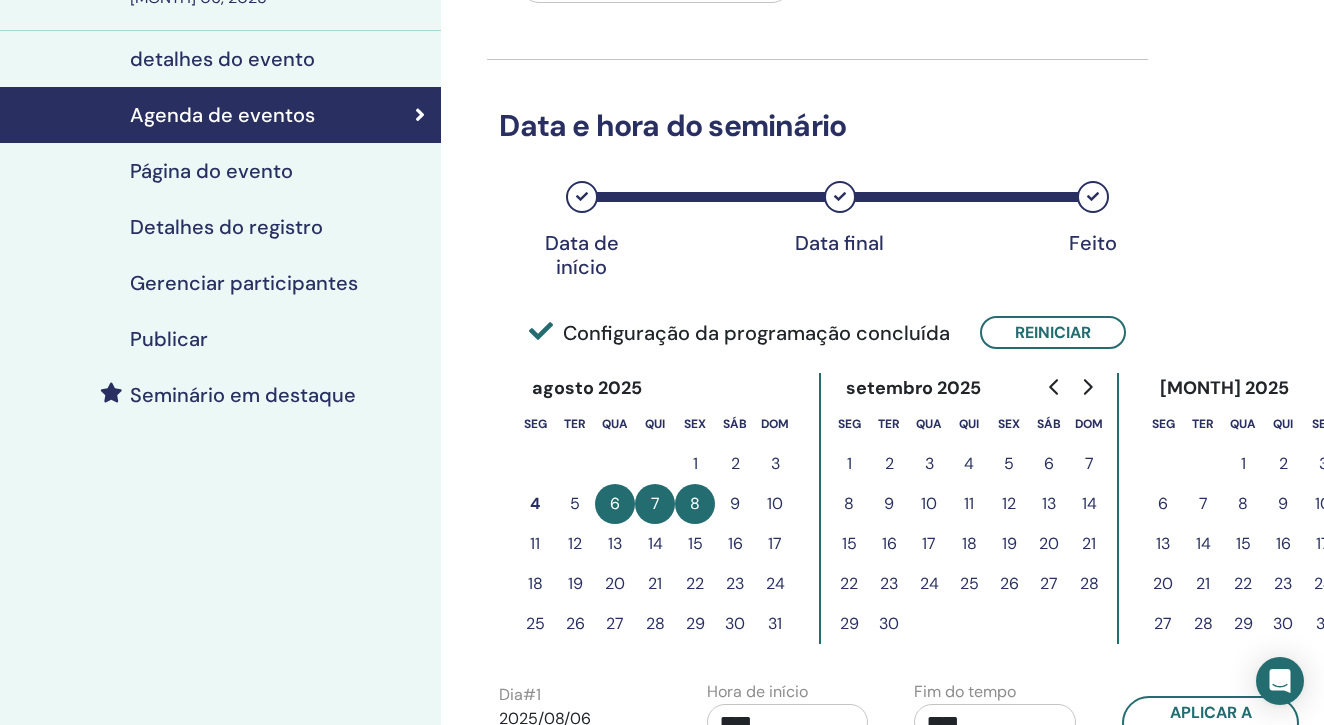 click on "12" at bounding box center (575, 544) 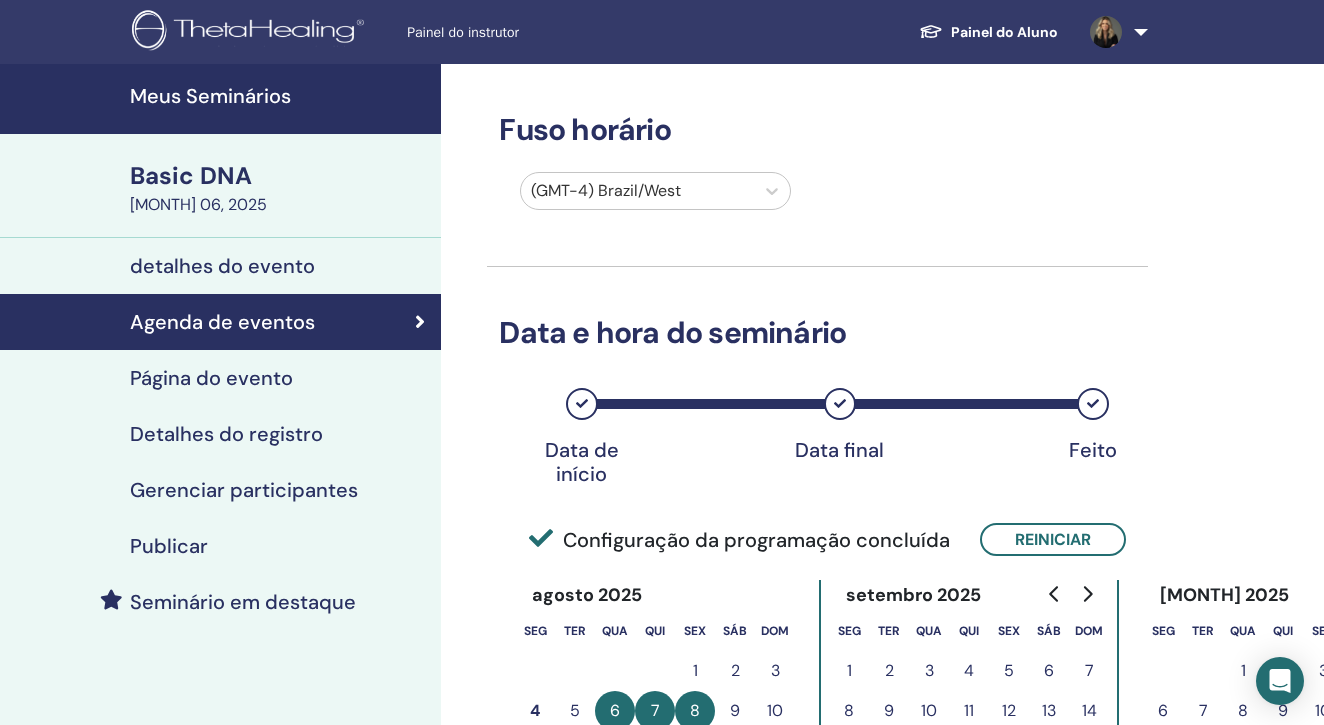 scroll, scrollTop: 0, scrollLeft: 0, axis: both 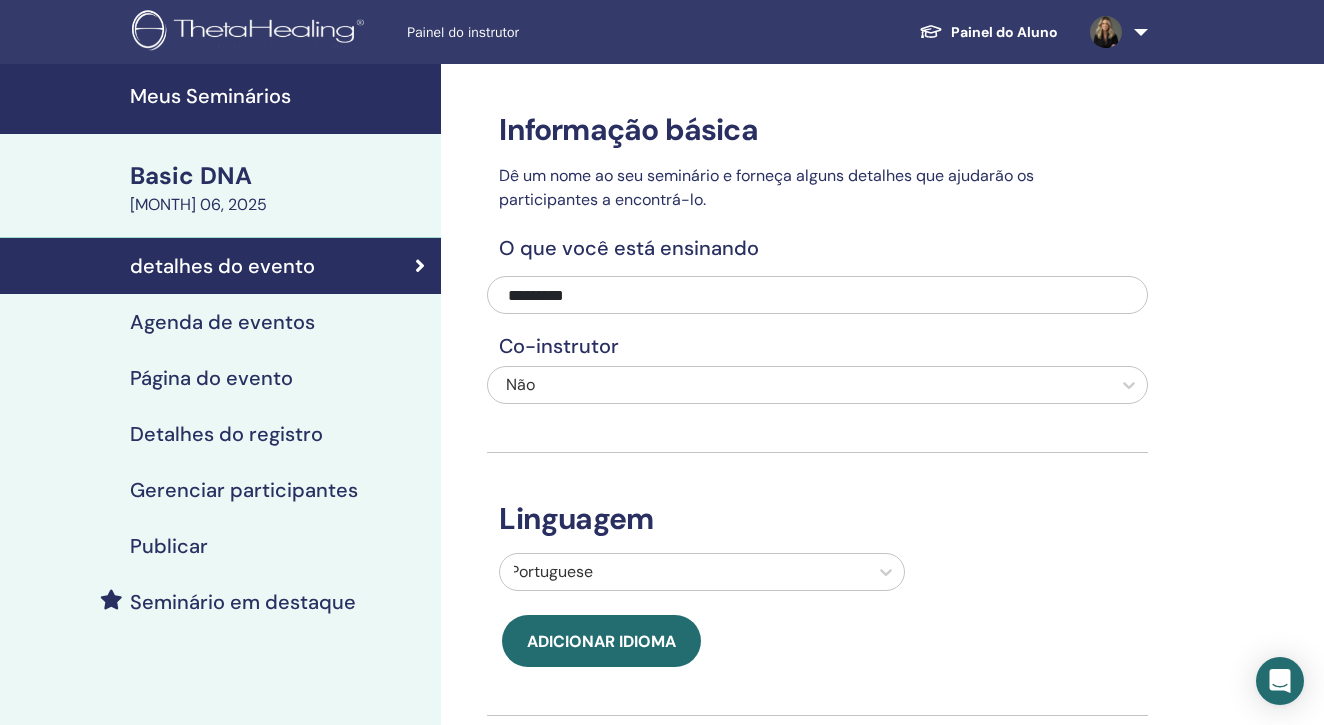 click on "*********" at bounding box center [817, 295] 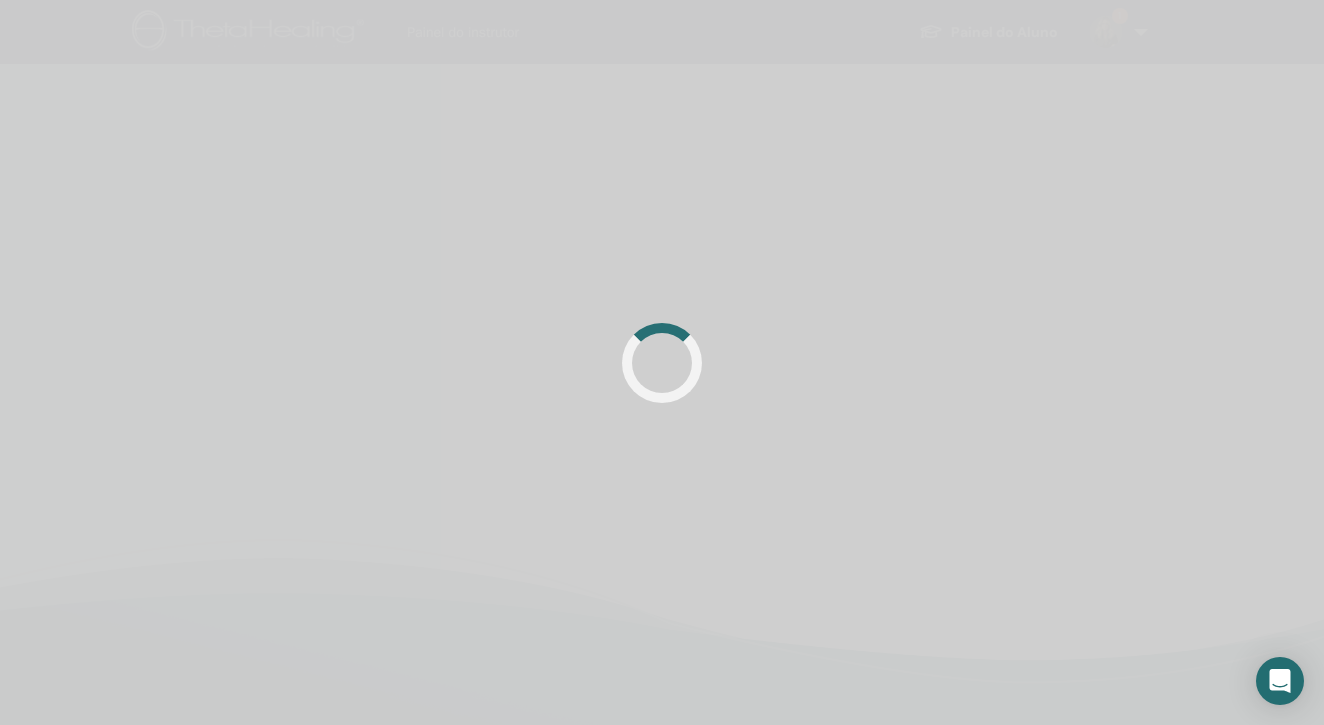scroll, scrollTop: 0, scrollLeft: 0, axis: both 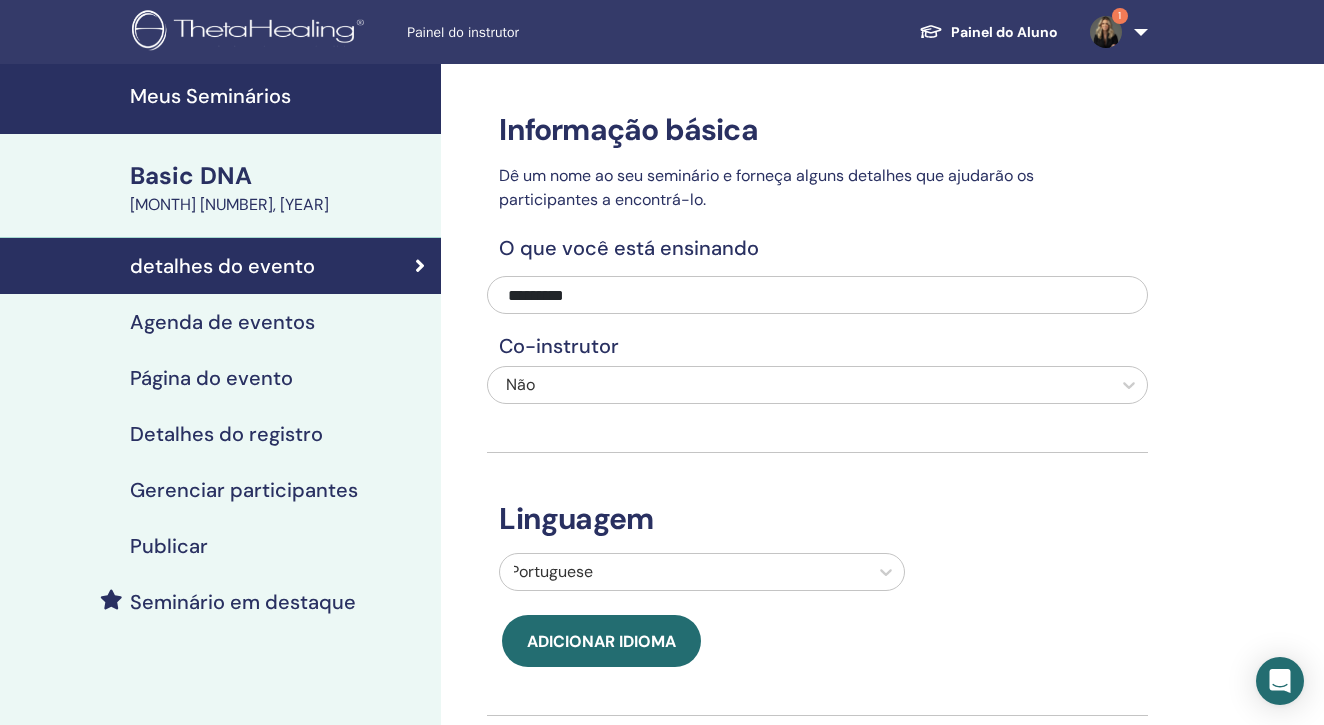 click on "Meus Seminários" at bounding box center [279, 96] 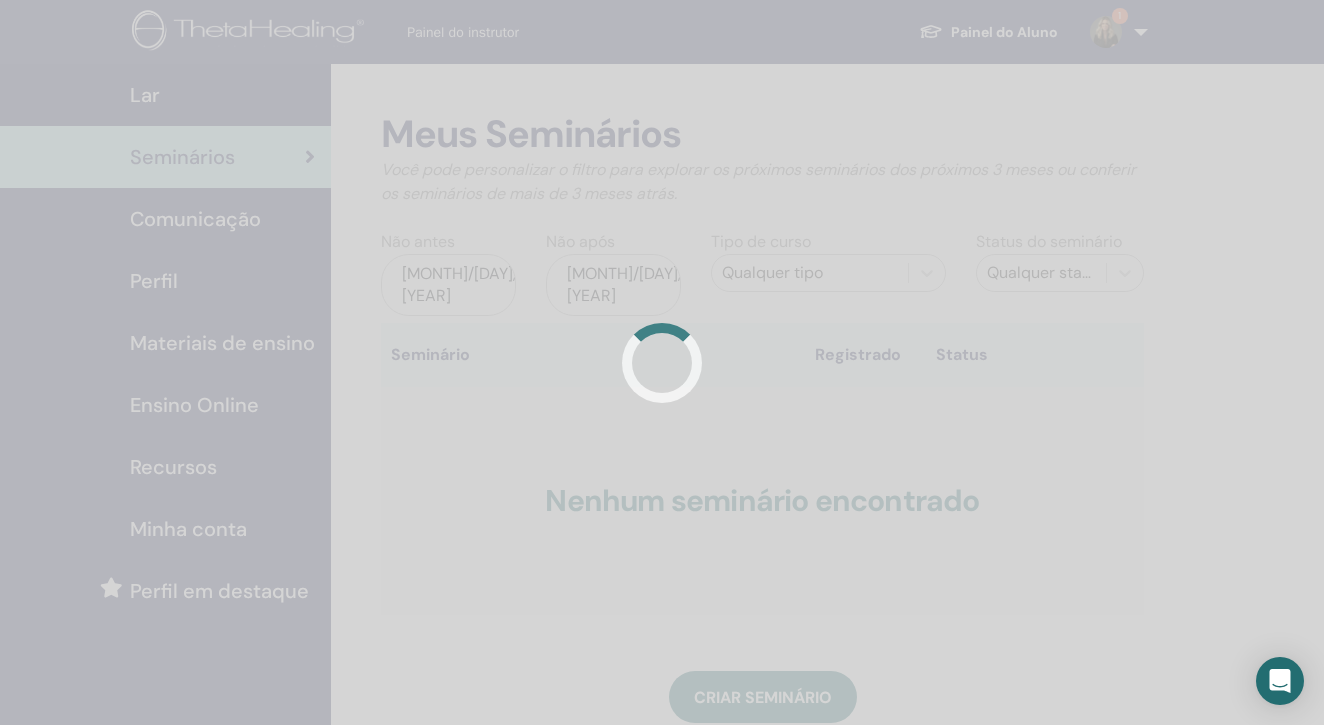 scroll, scrollTop: 0, scrollLeft: 0, axis: both 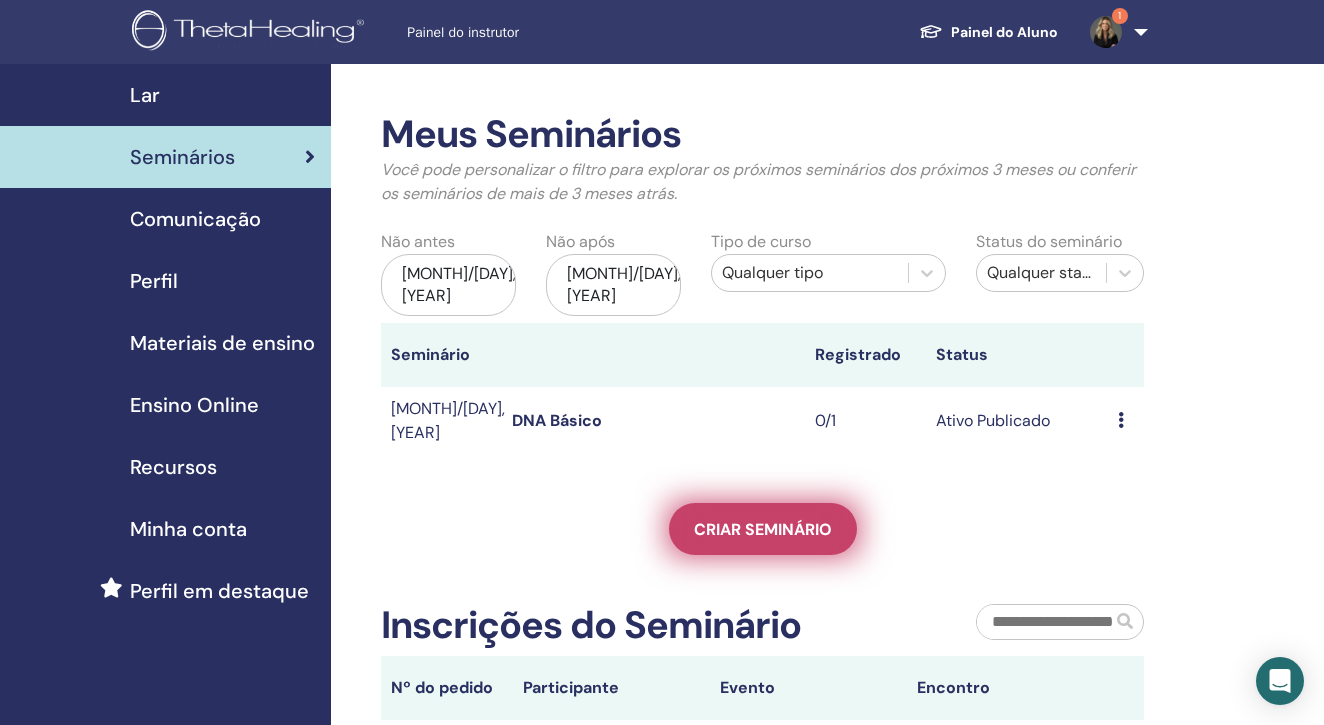 click on "Criar seminário" at bounding box center (763, 529) 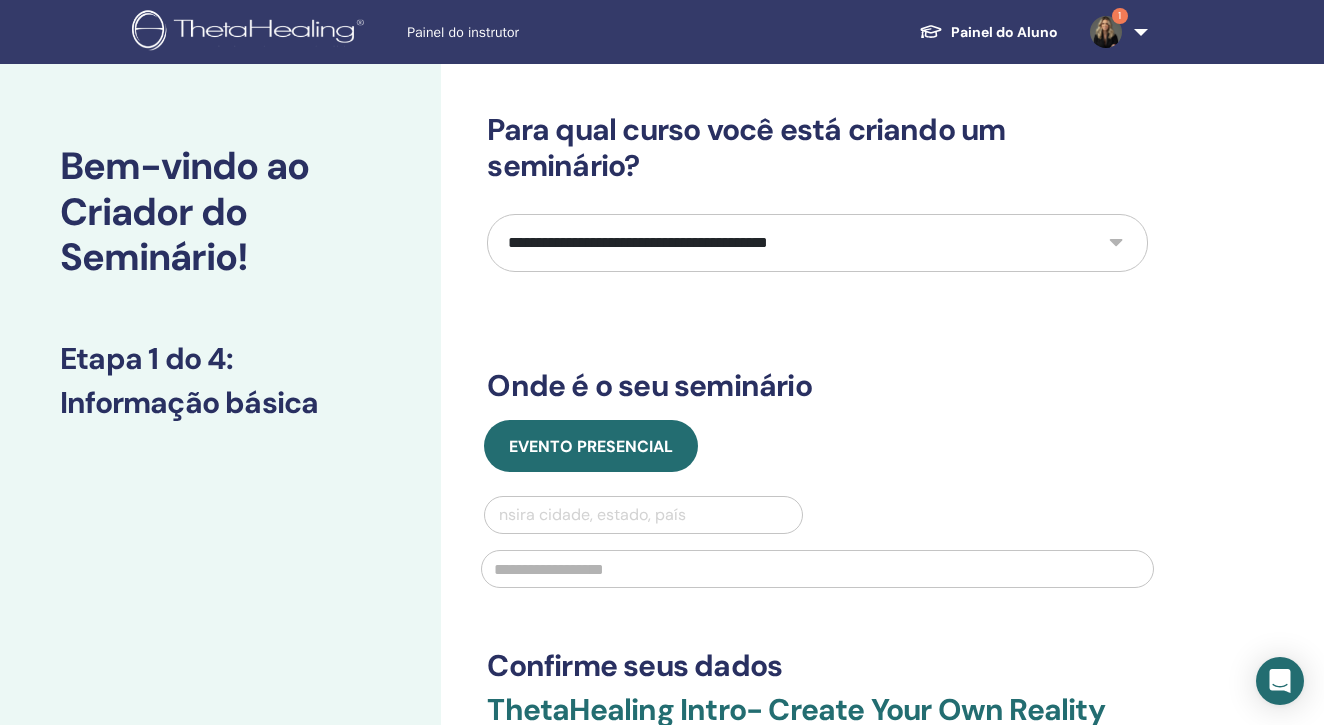 scroll, scrollTop: 0, scrollLeft: 0, axis: both 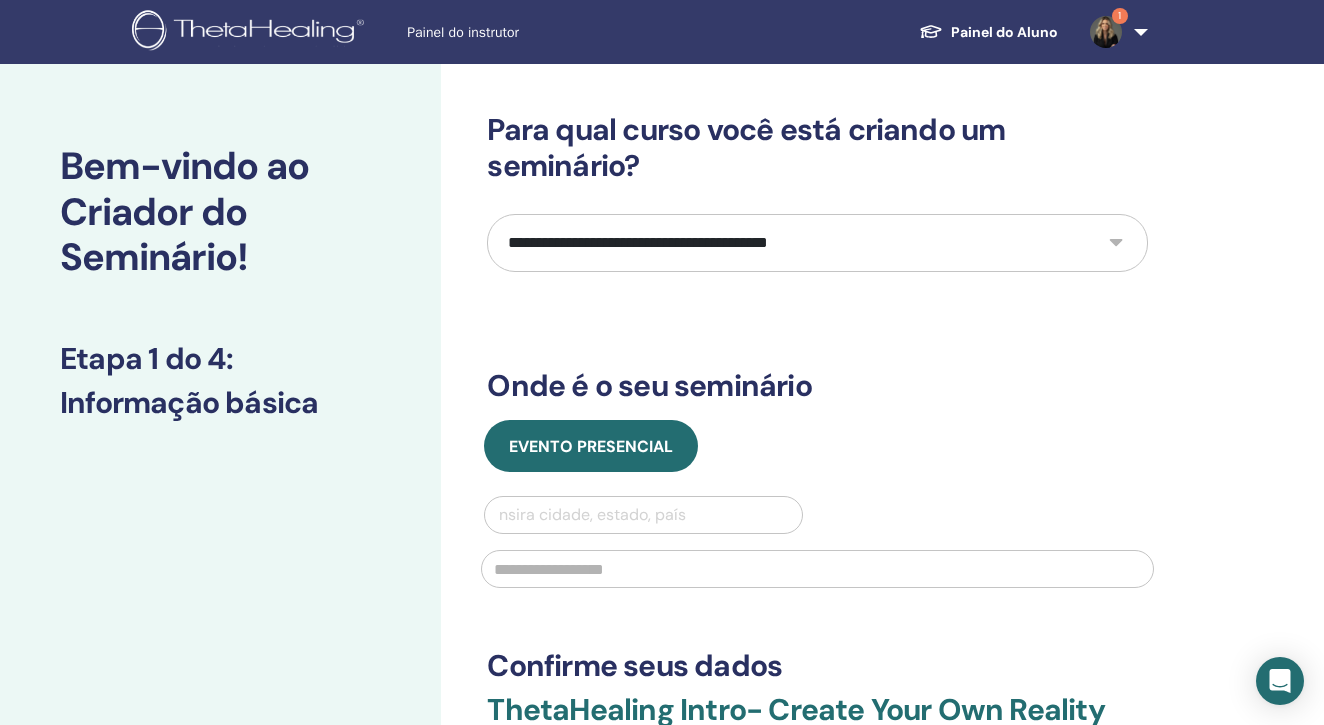 select on "*" 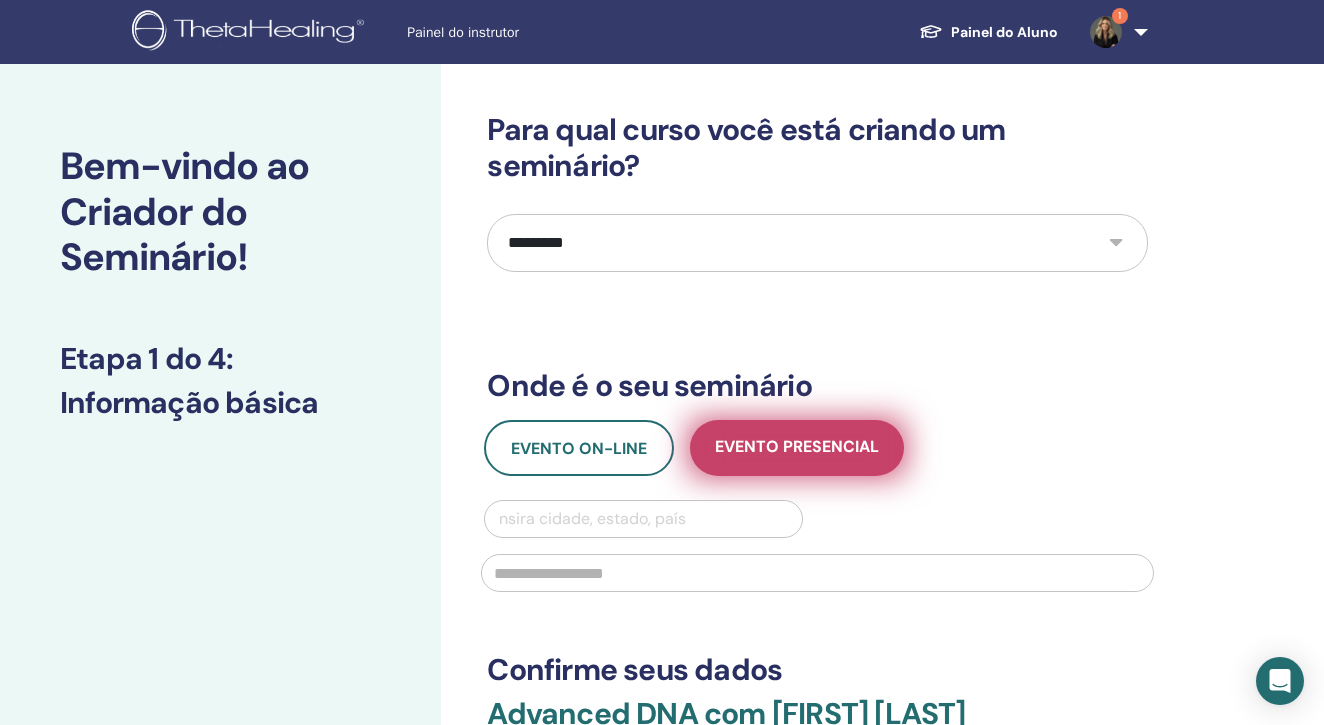 click on "Evento presencial" at bounding box center (797, 448) 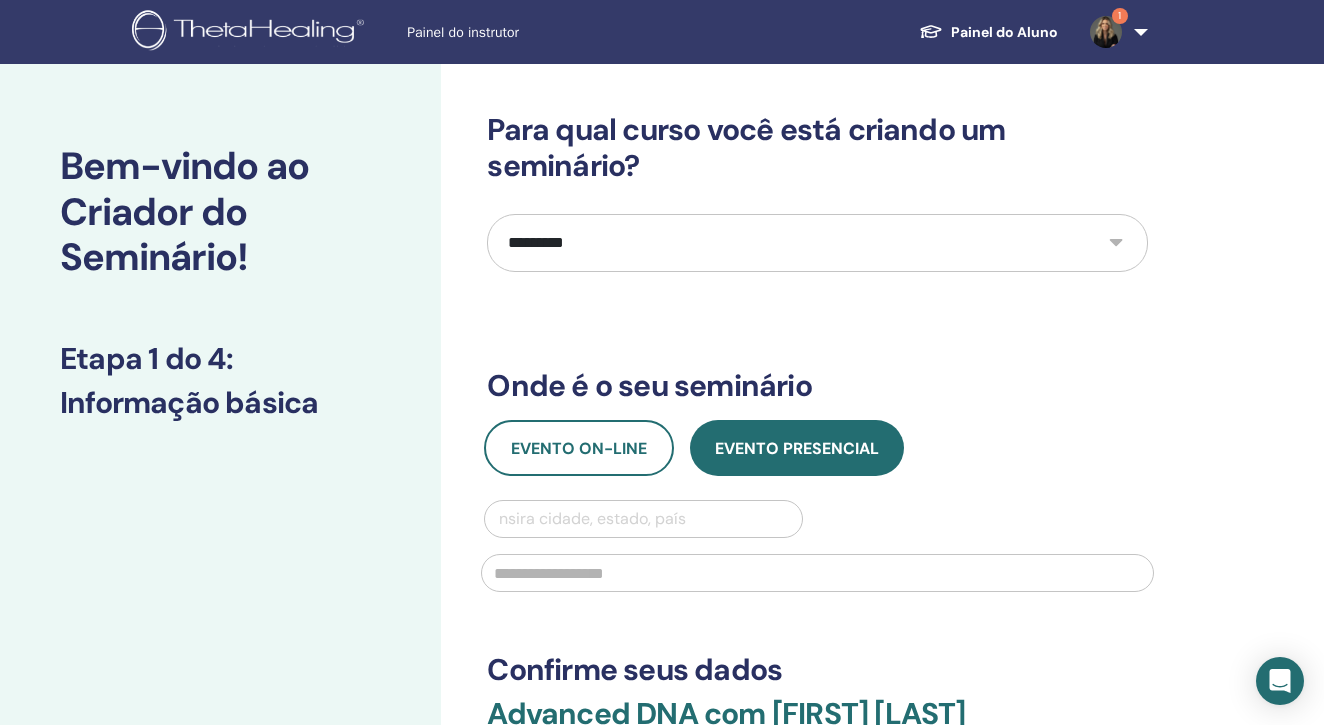 click at bounding box center (643, 519) 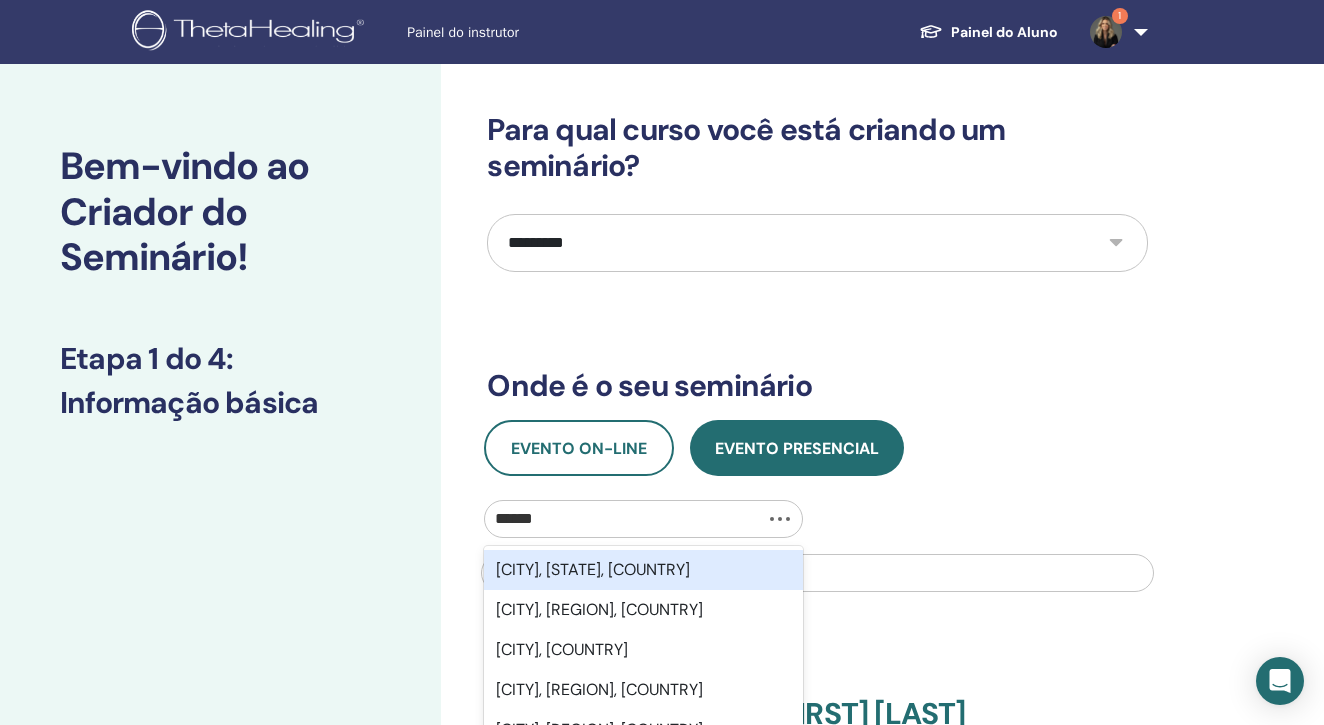 type on "*******" 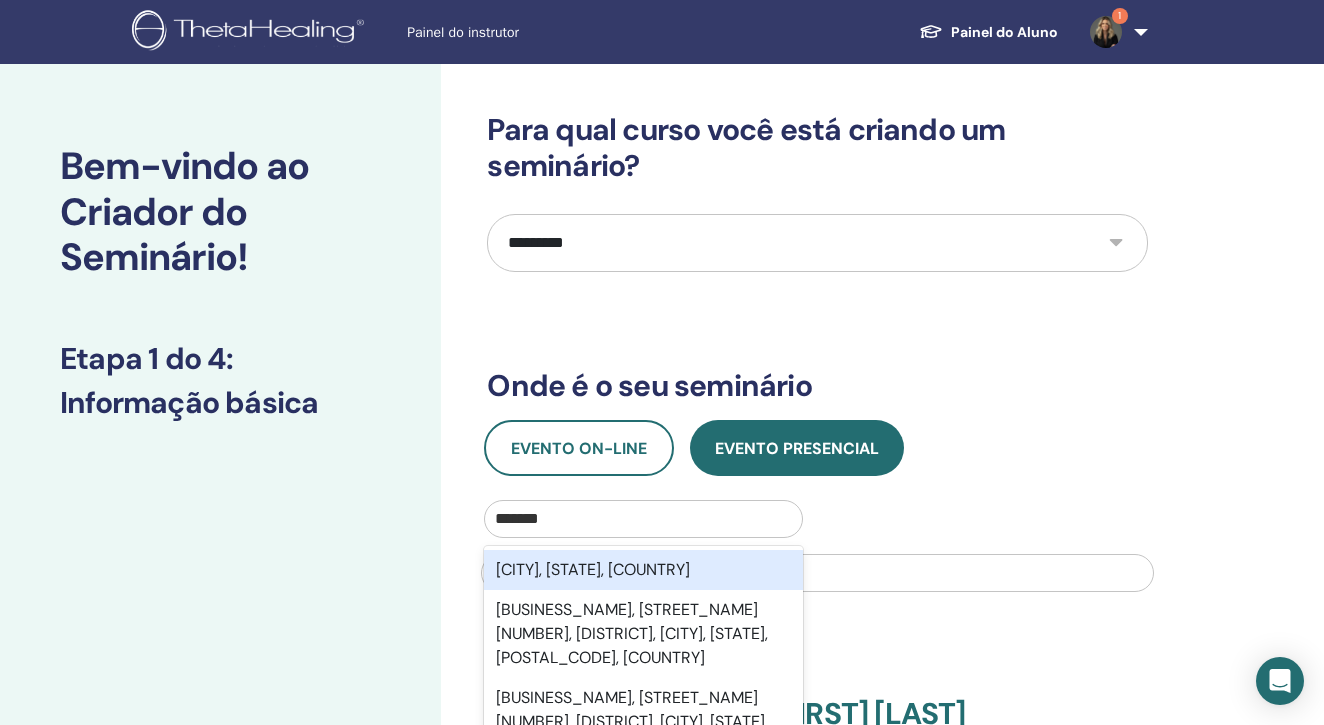 click on "Tubarão, Santa Catarina, BRA" at bounding box center (643, 570) 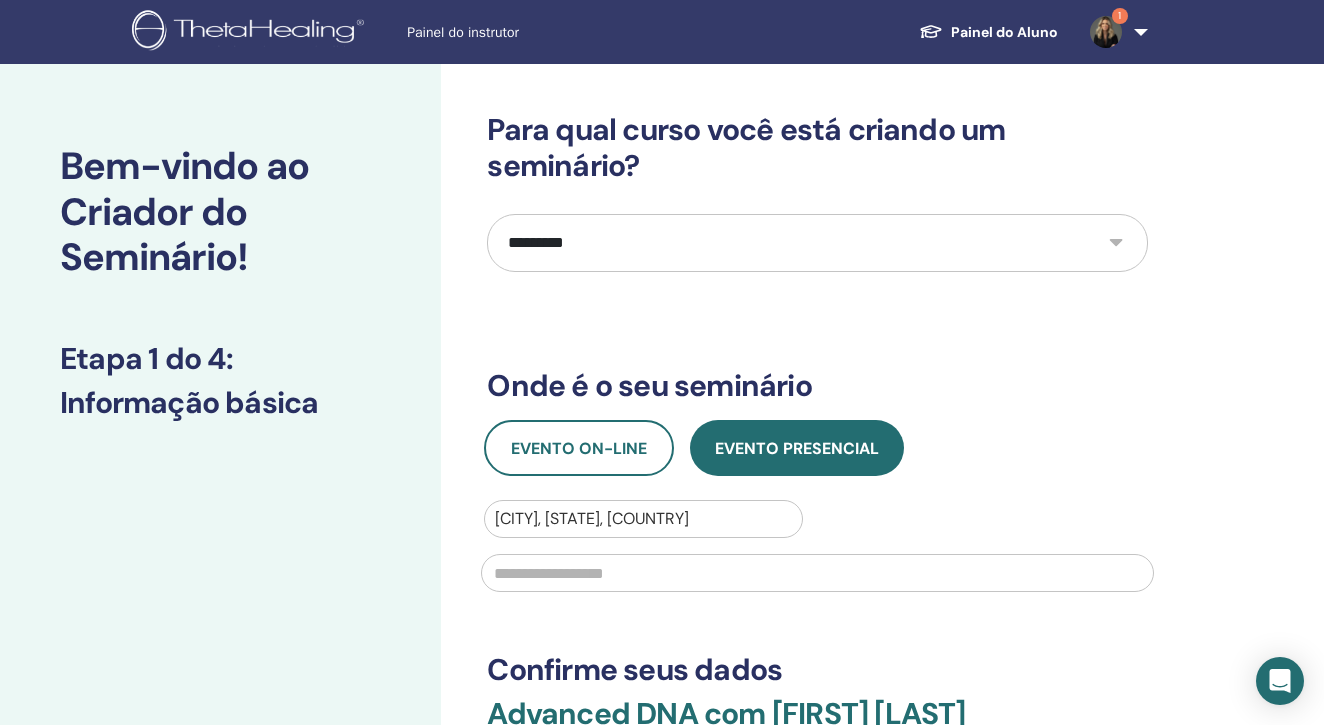 click at bounding box center [817, 573] 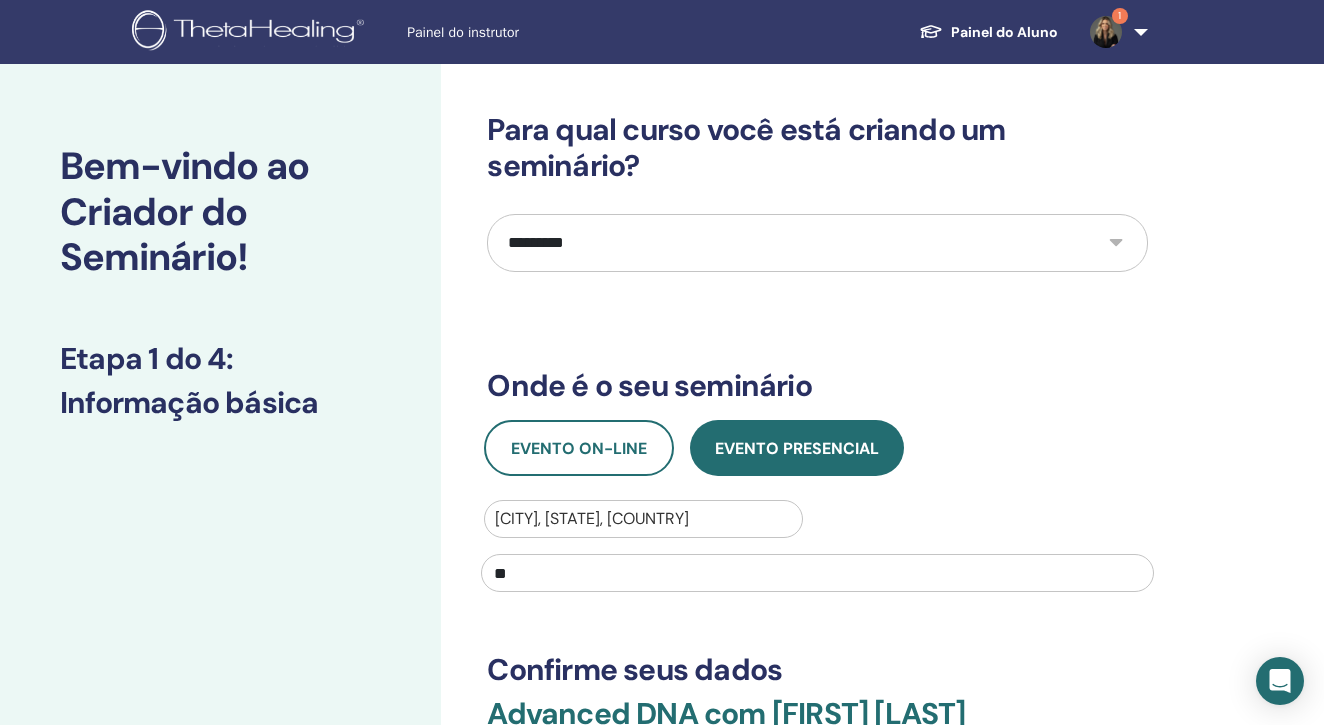 type on "*" 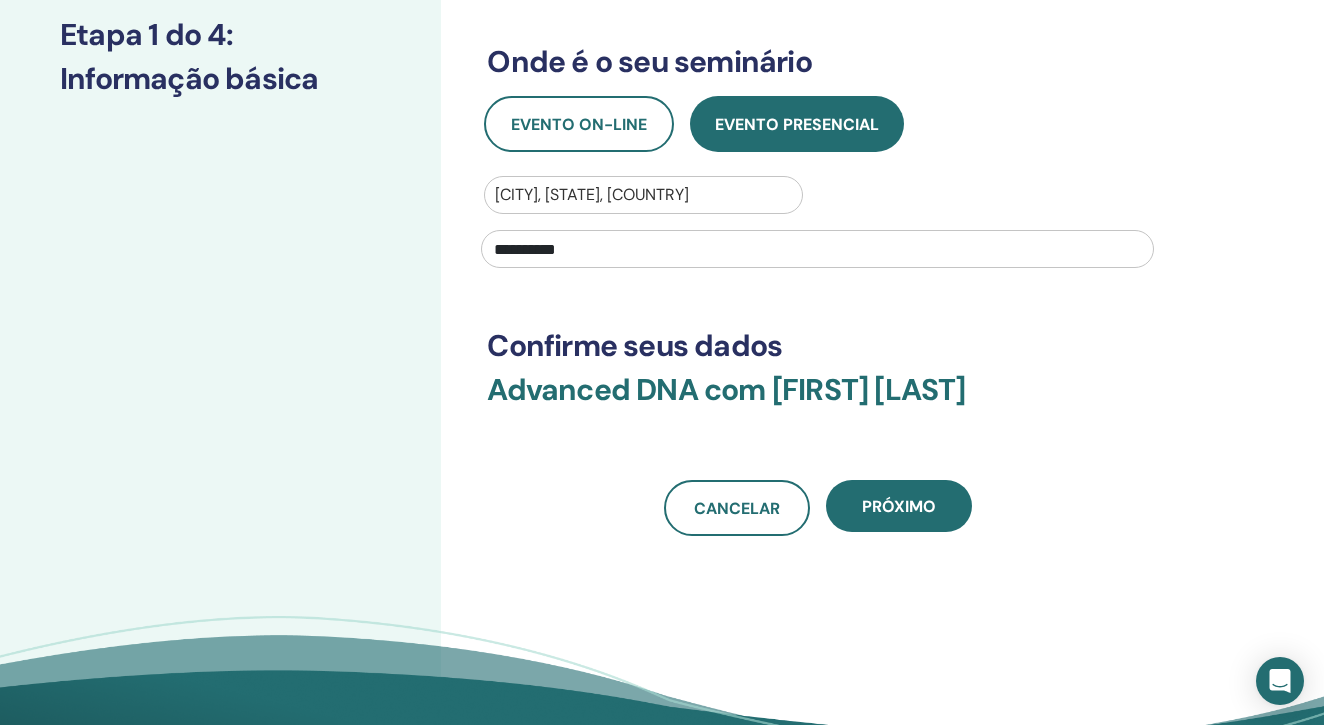 scroll, scrollTop: 320, scrollLeft: 0, axis: vertical 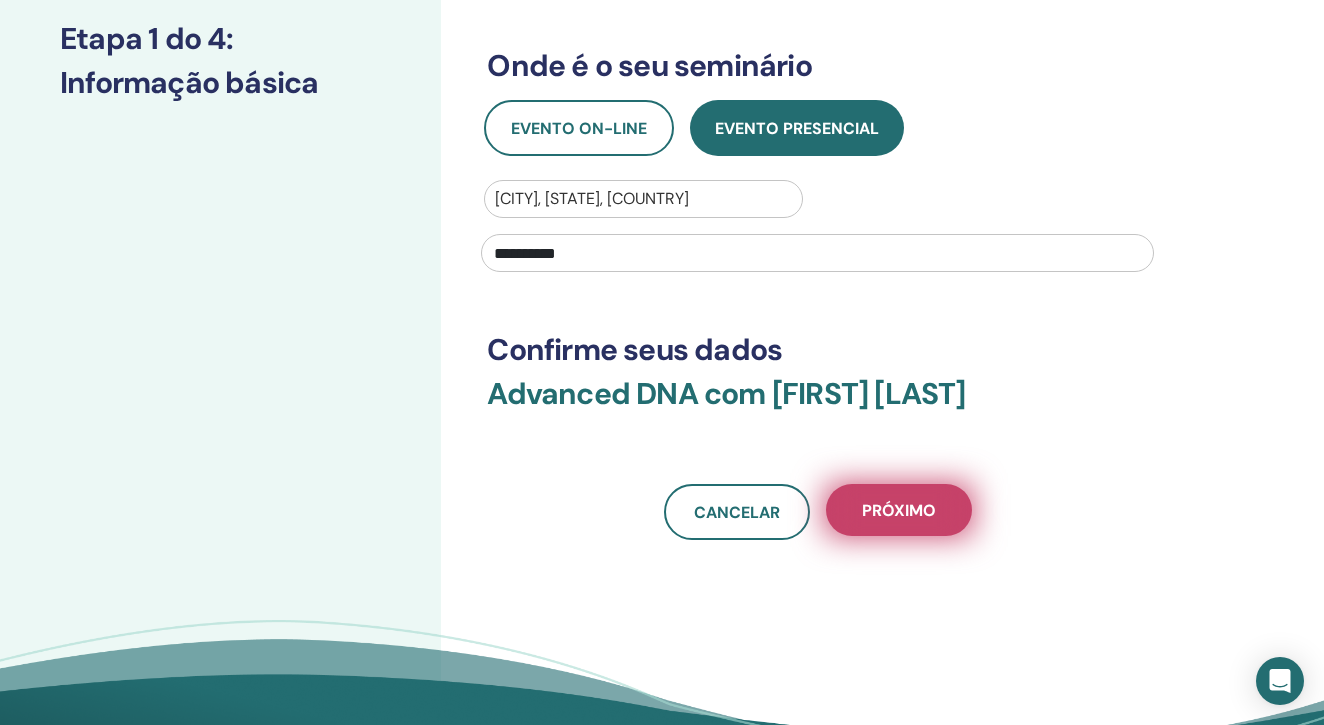 type on "**********" 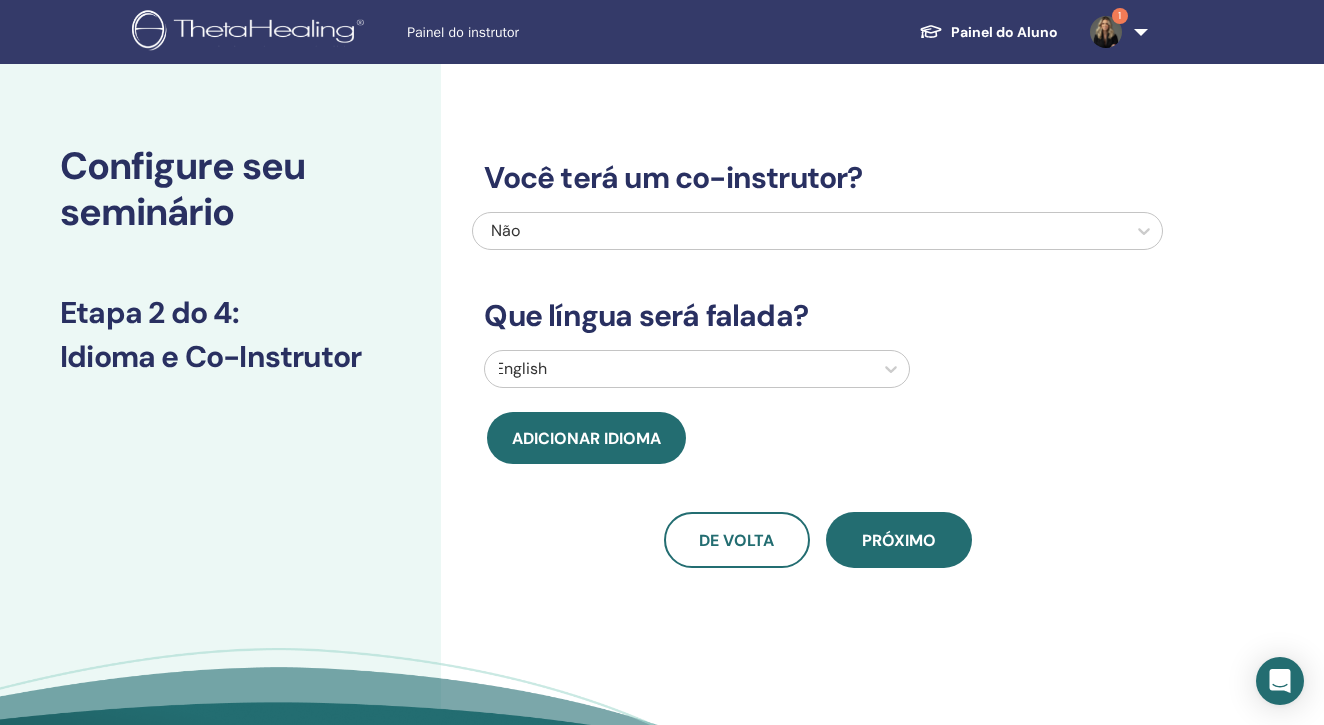 scroll, scrollTop: 0, scrollLeft: 0, axis: both 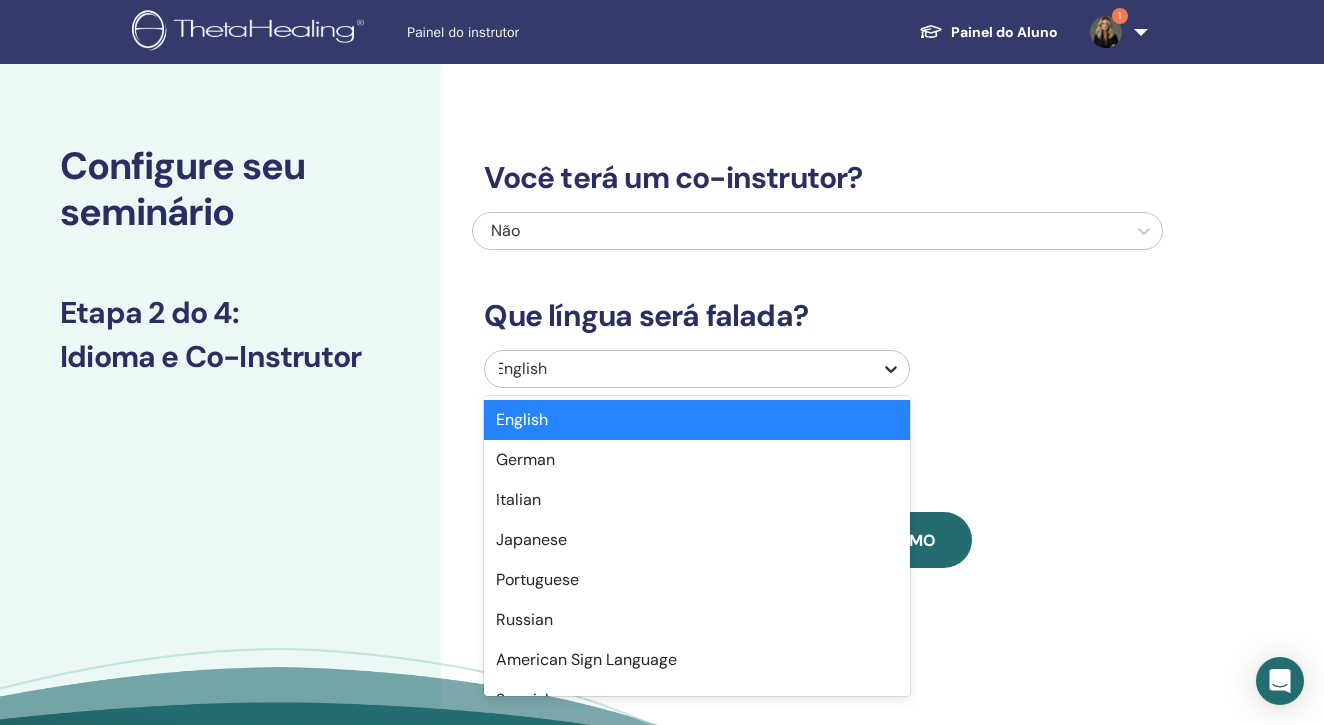 click 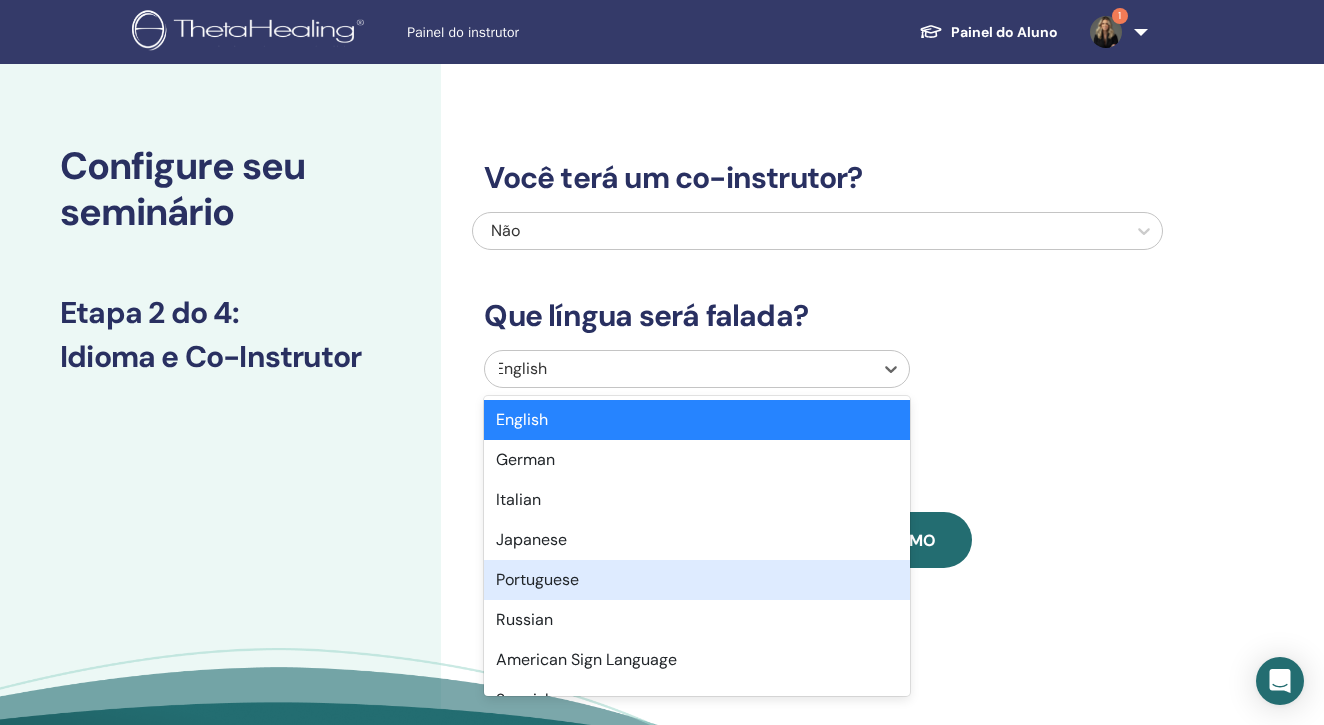 click on "Portuguese" at bounding box center (696, 580) 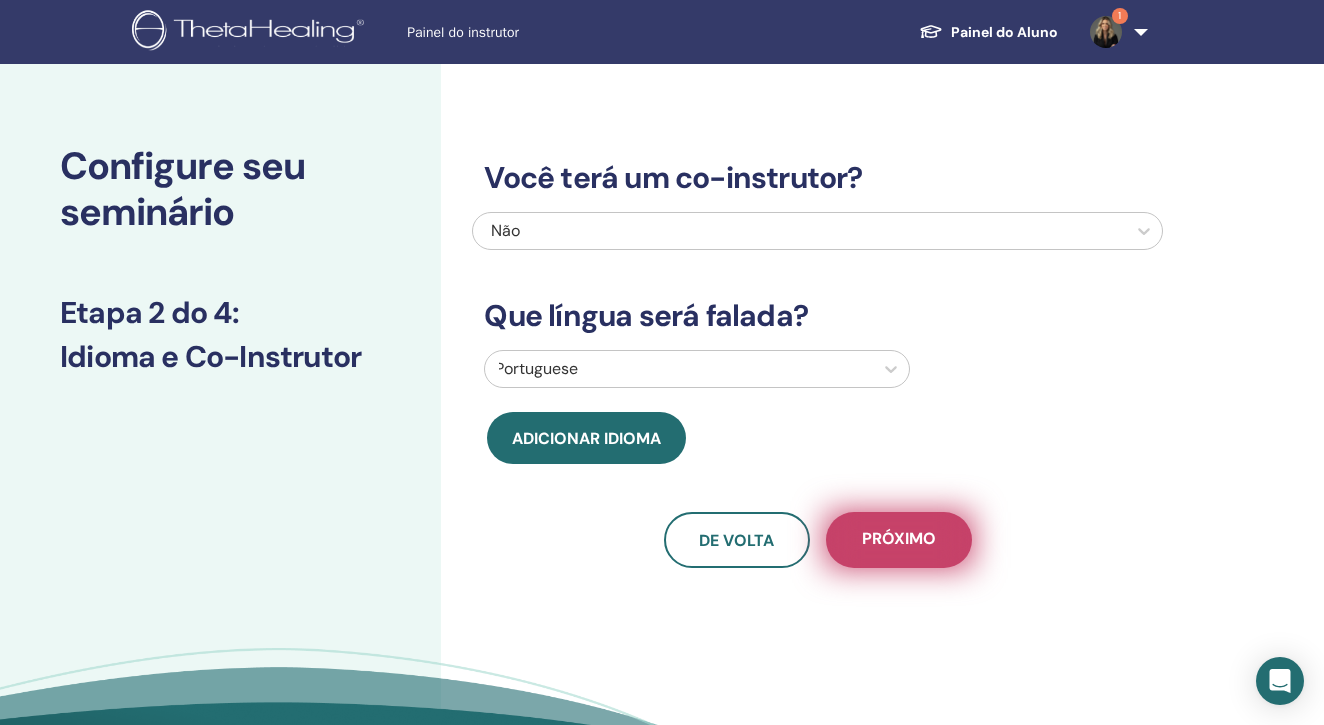 click on "Próximo" at bounding box center (899, 540) 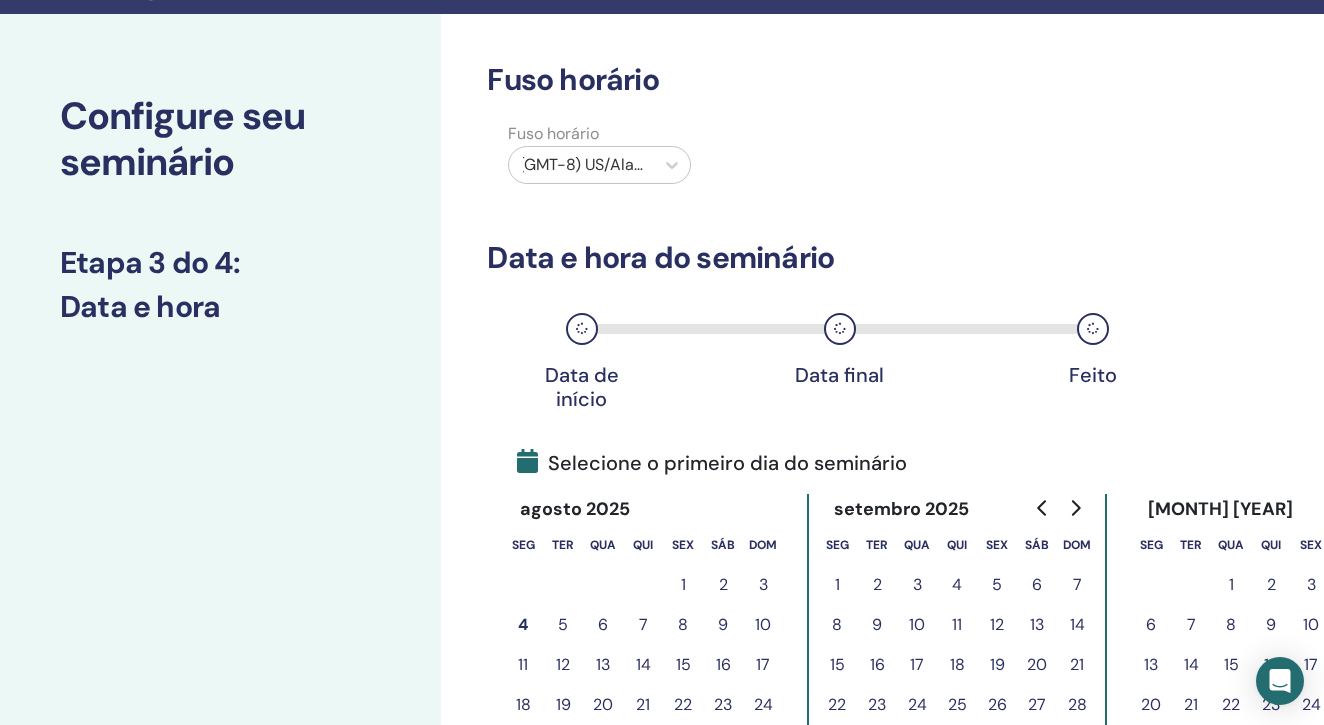 scroll, scrollTop: 31, scrollLeft: 0, axis: vertical 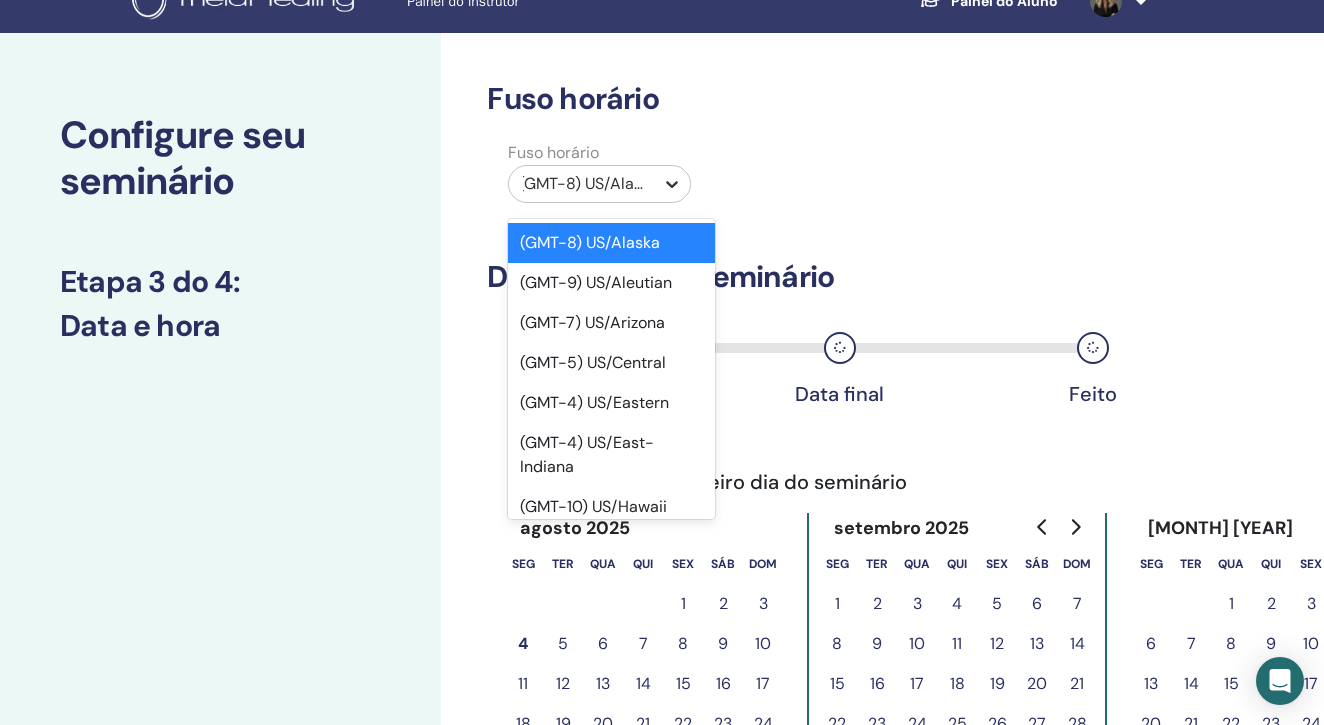 click 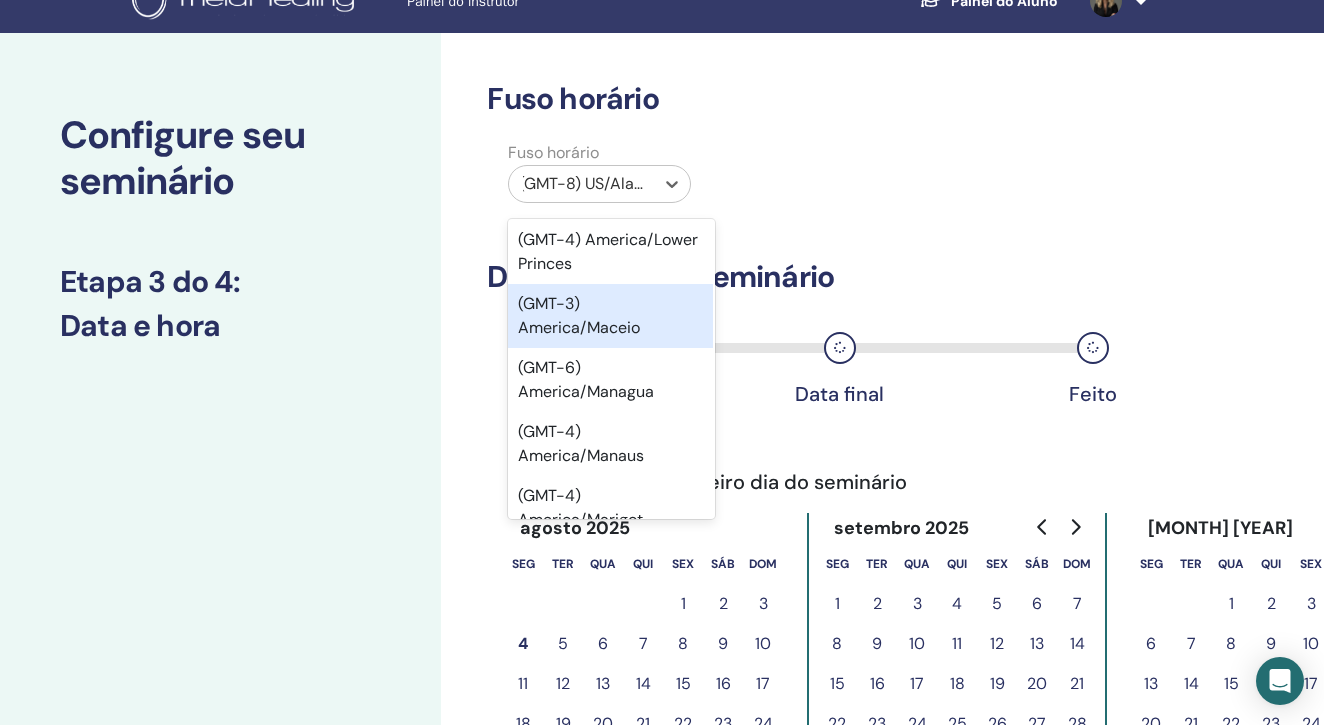 scroll, scrollTop: 10446, scrollLeft: 2, axis: both 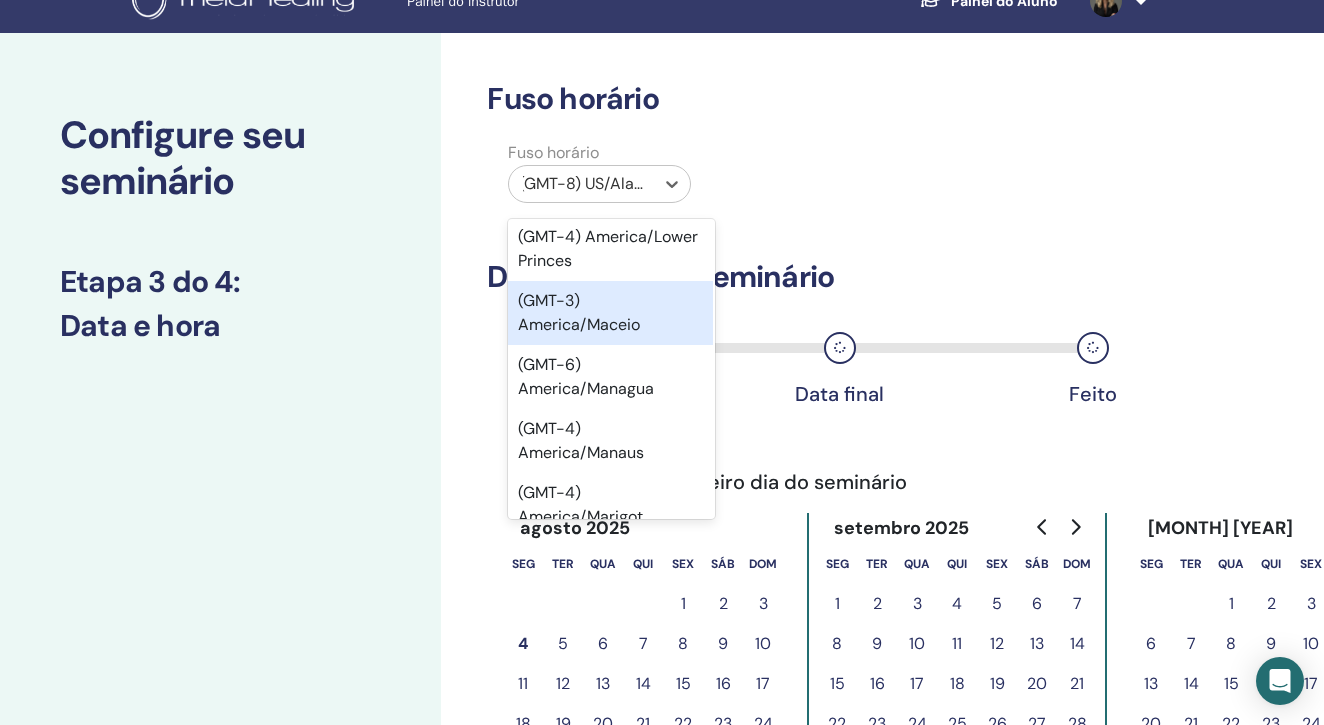 click on "(GMT-3) America/Maceio" at bounding box center [609, 313] 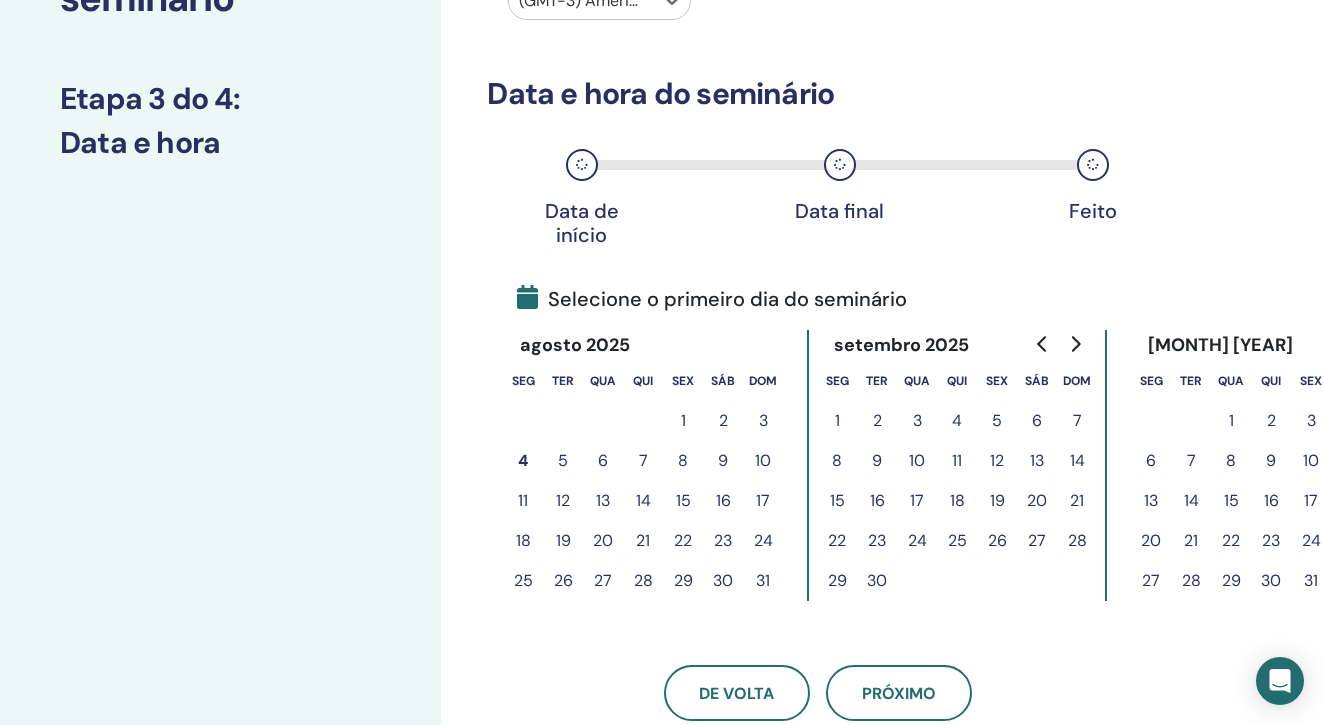 scroll, scrollTop: 218, scrollLeft: 0, axis: vertical 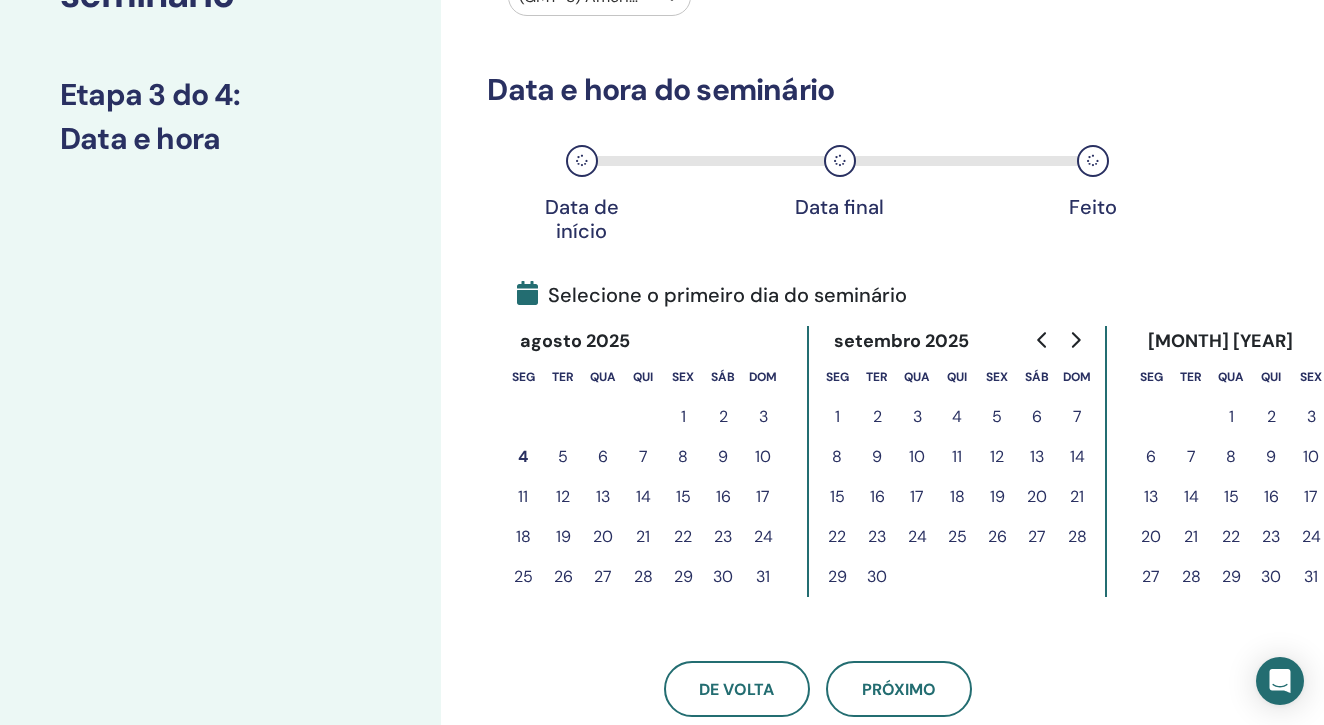 click on "12" at bounding box center (563, 497) 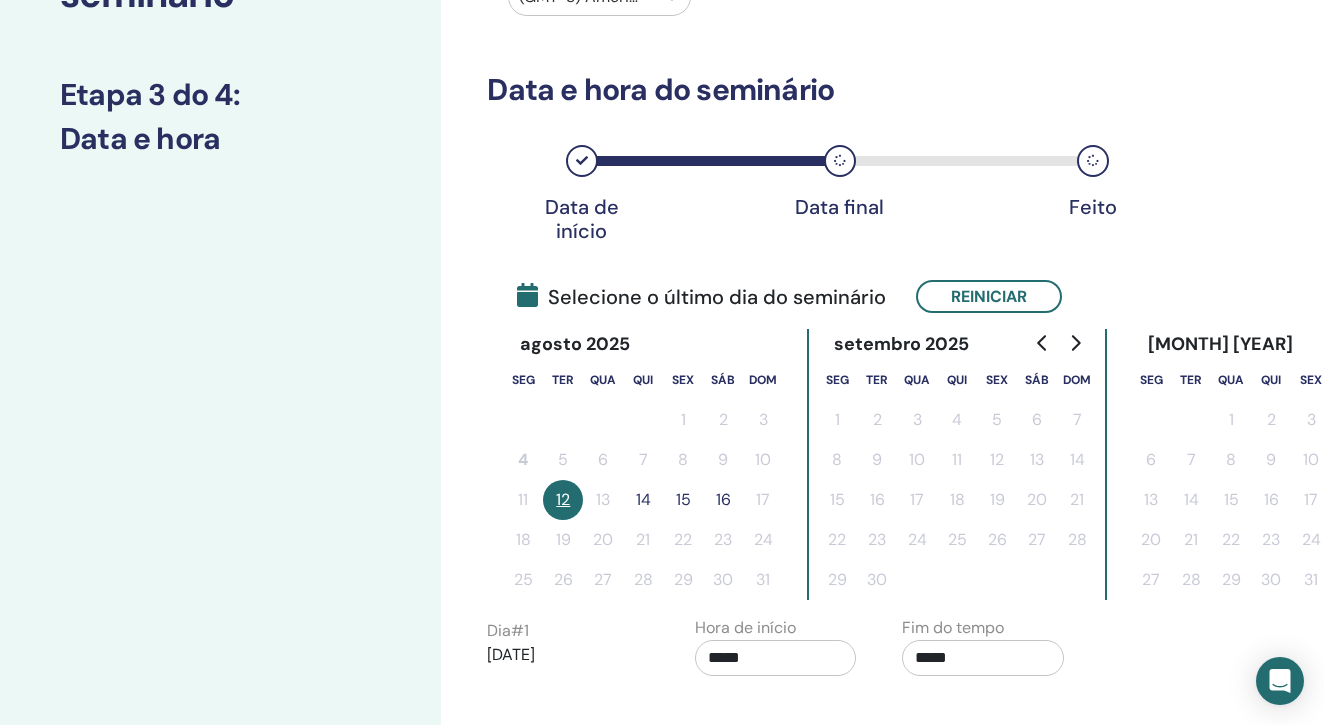 click on "14" at bounding box center [643, 500] 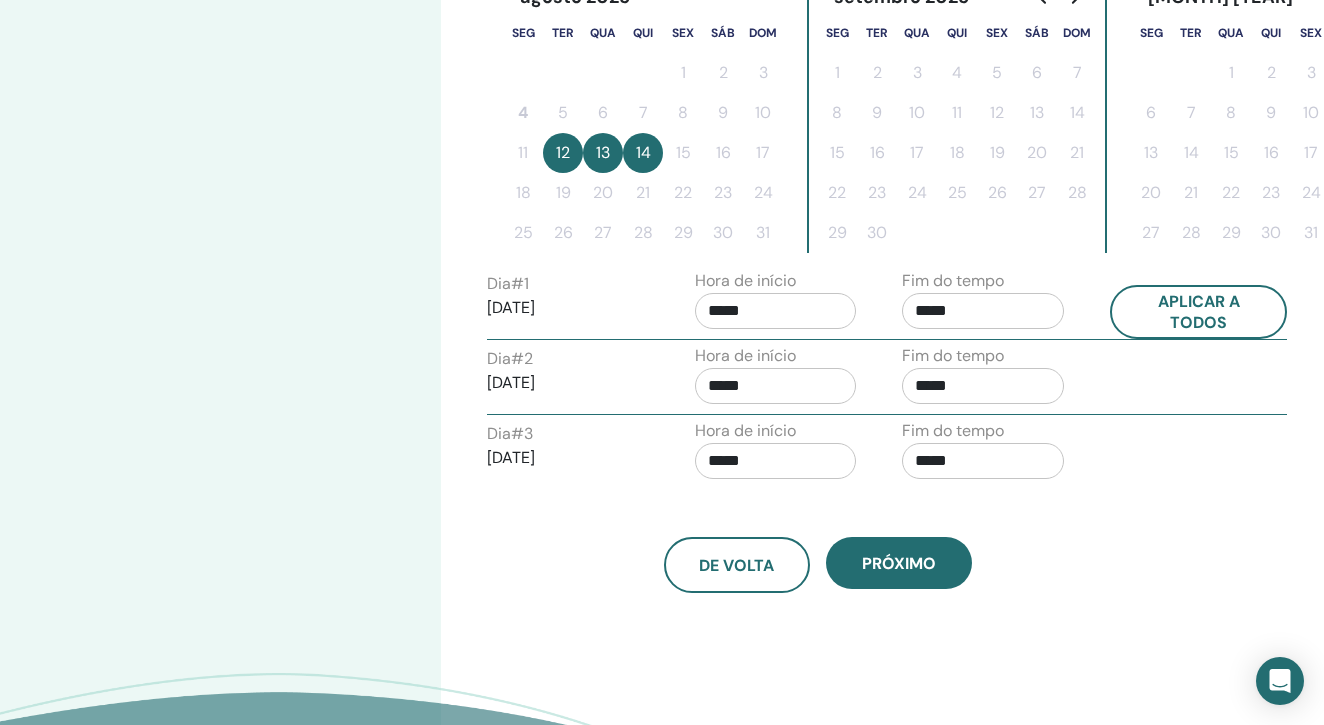 scroll, scrollTop: 570, scrollLeft: 0, axis: vertical 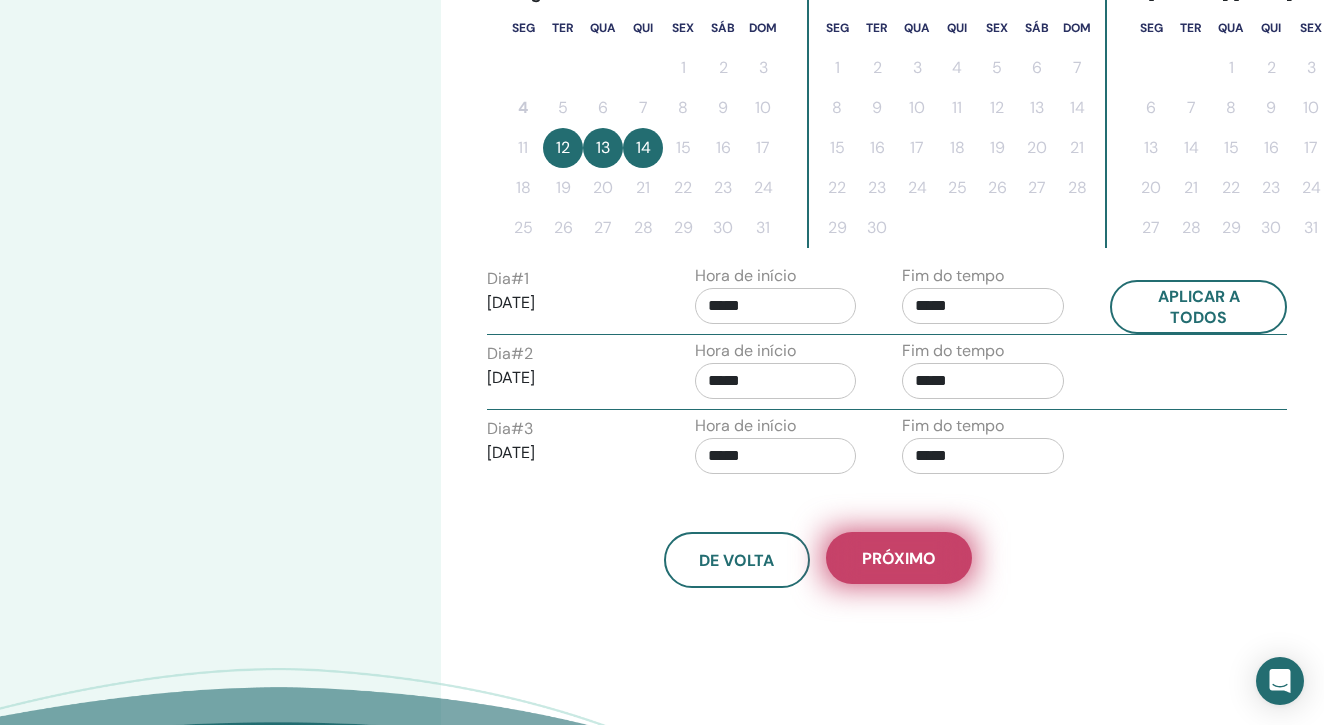 click on "Próximo" at bounding box center (899, 558) 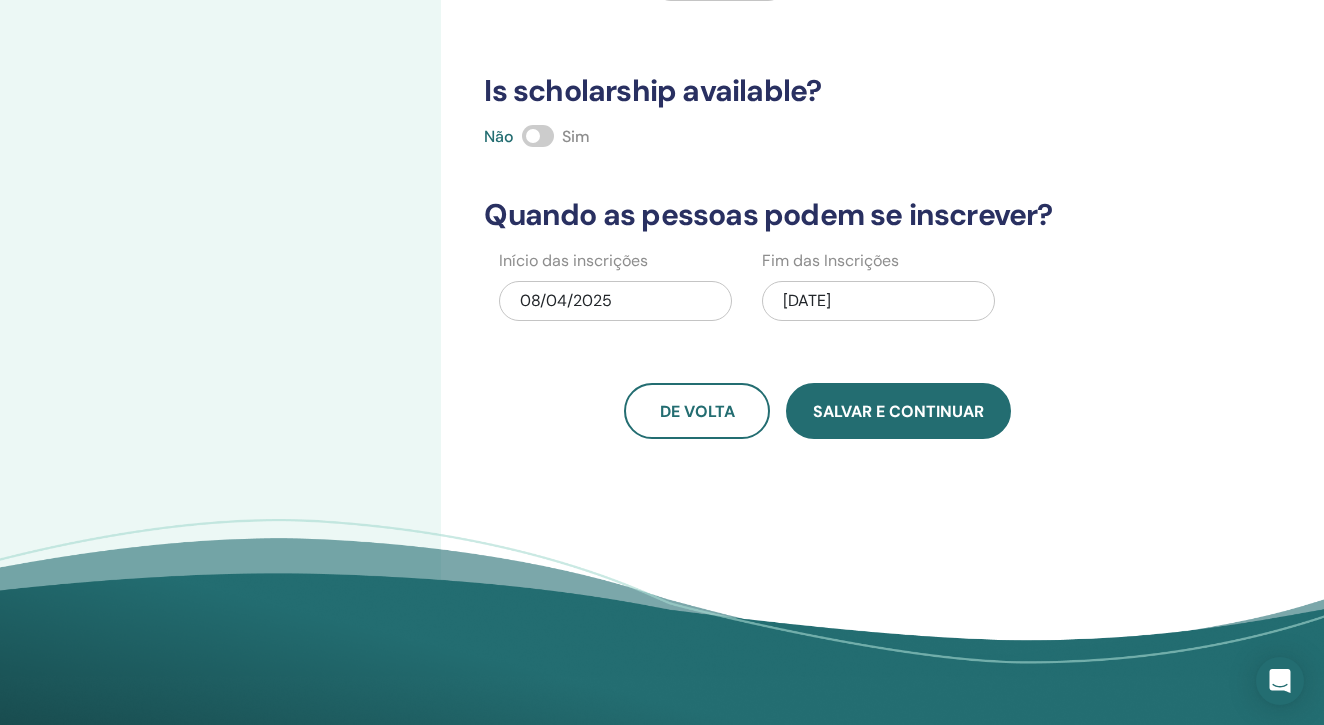 click on "Salvar e continuar" at bounding box center (898, 411) 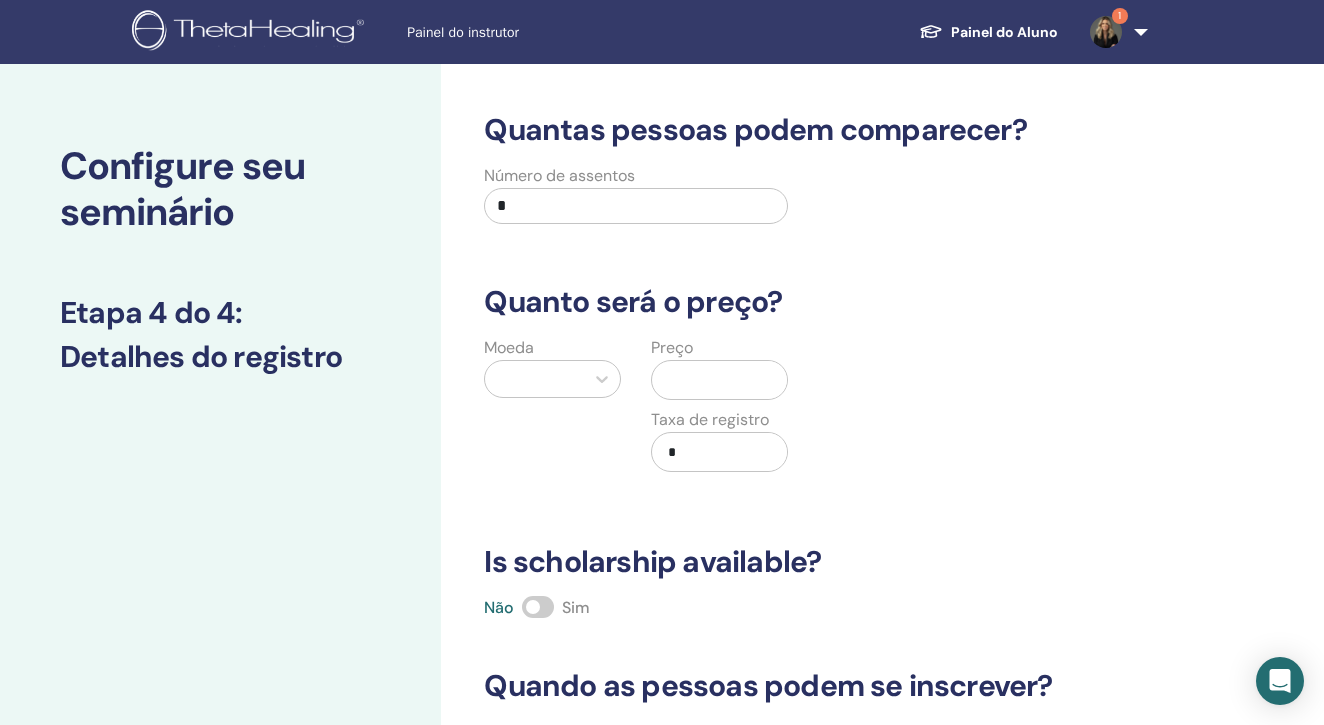 scroll, scrollTop: 0, scrollLeft: 0, axis: both 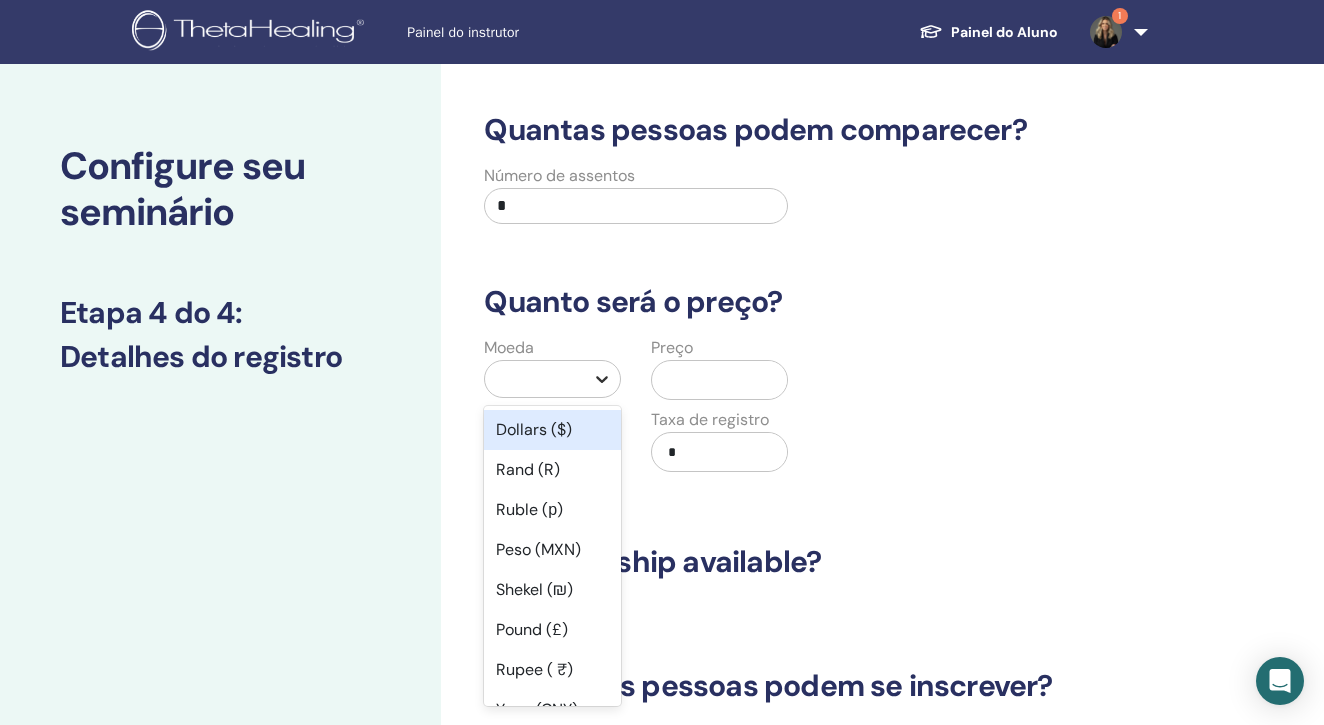click 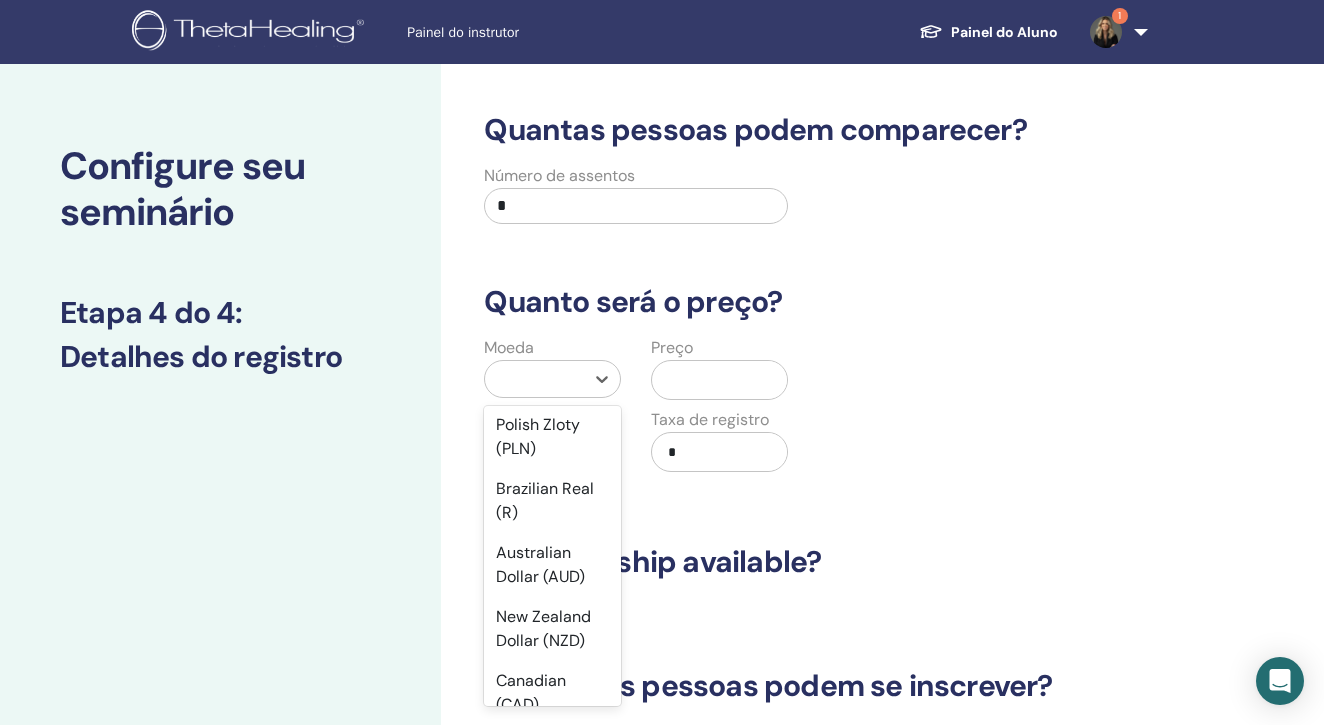 scroll, scrollTop: 373, scrollLeft: 0, axis: vertical 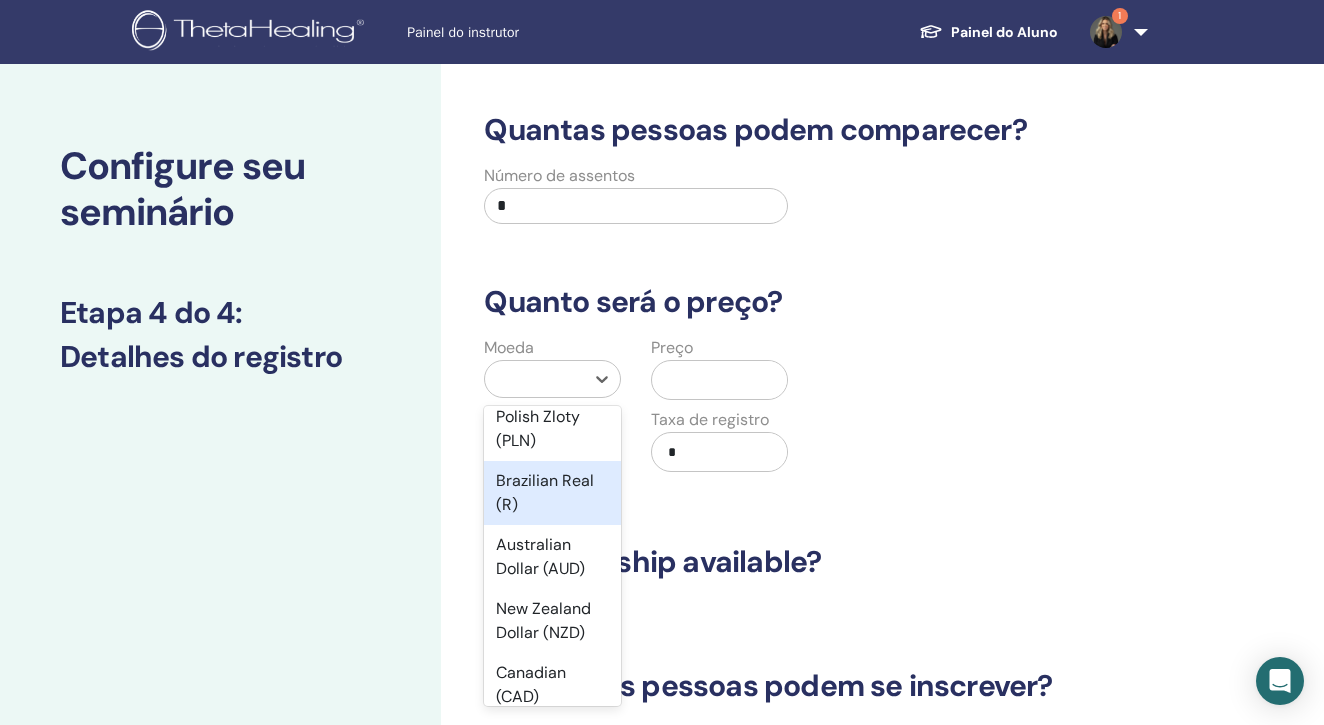 click on "Brazilian Real (R)" at bounding box center [552, 493] 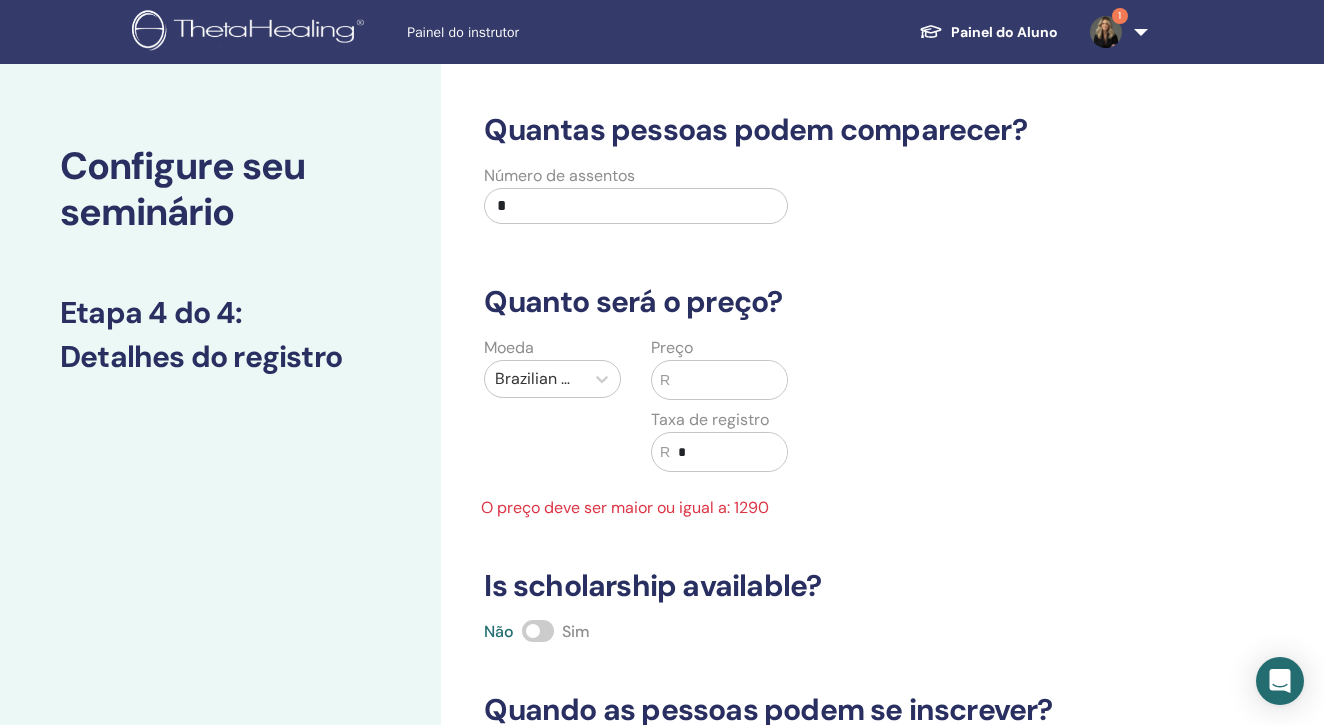 click at bounding box center [728, 380] 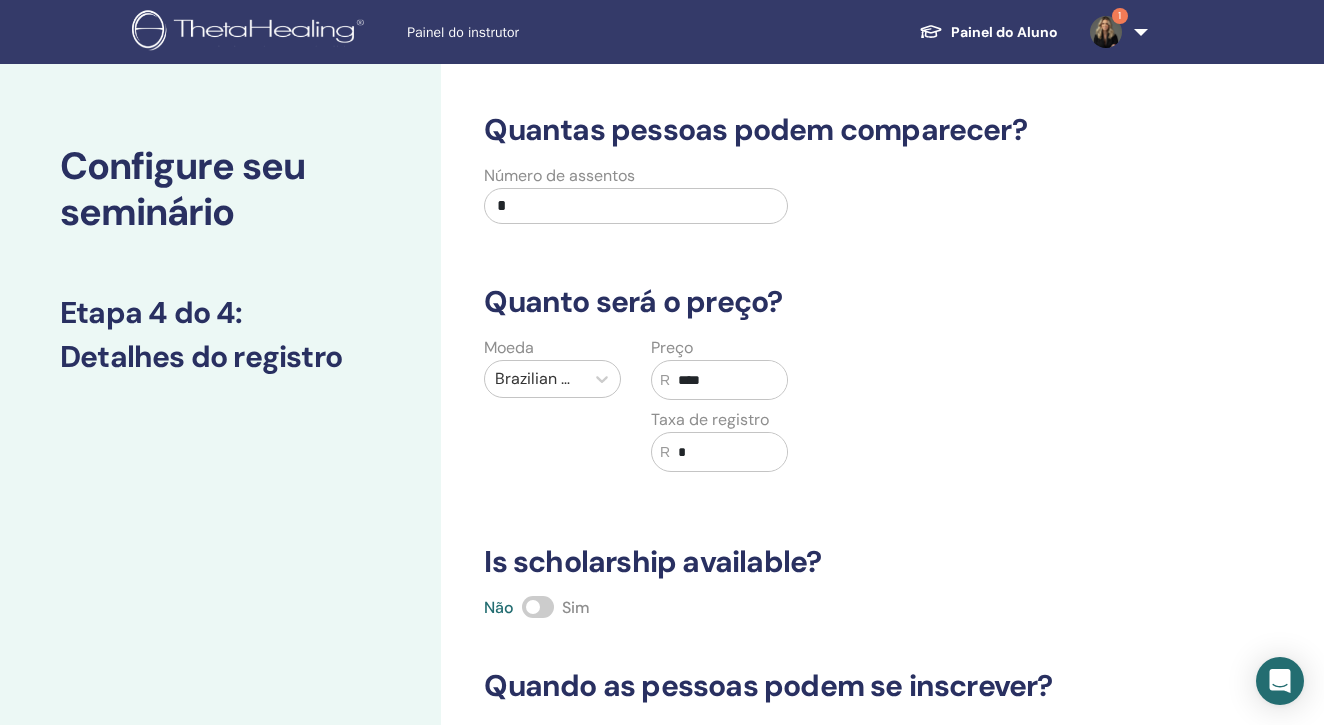 type on "****" 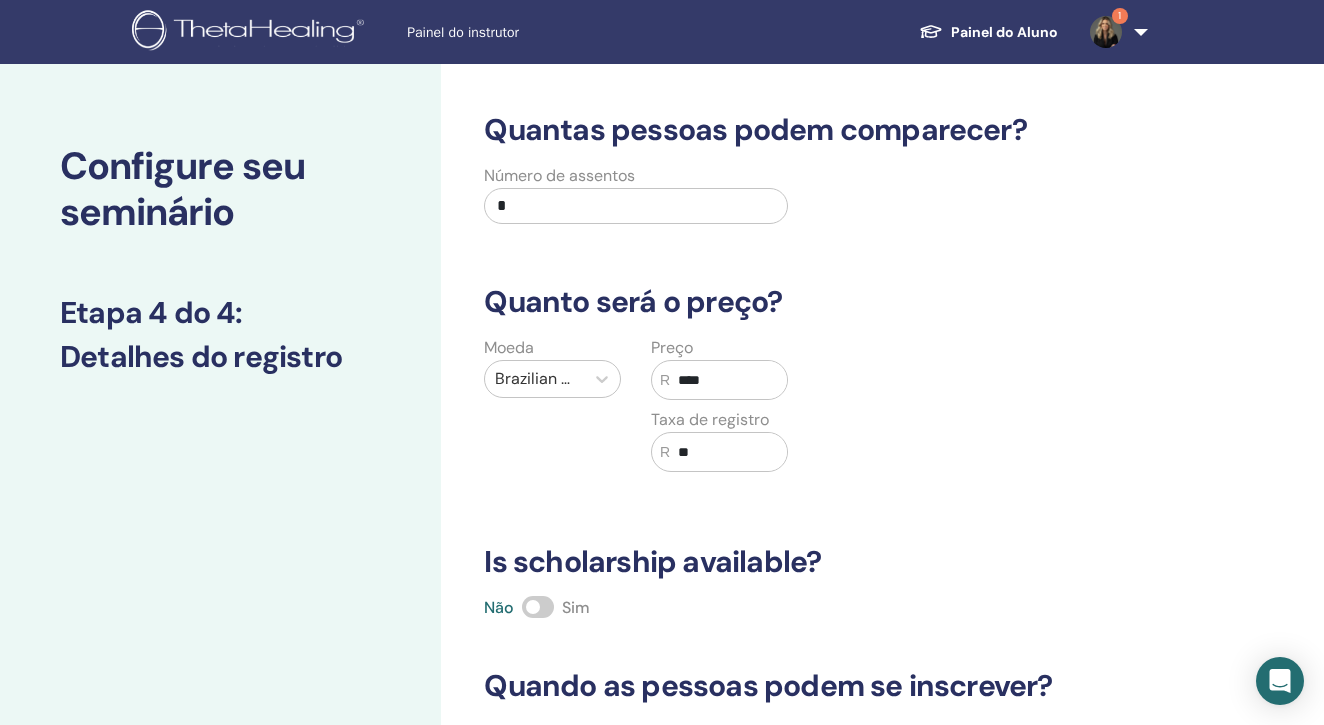 type on "*" 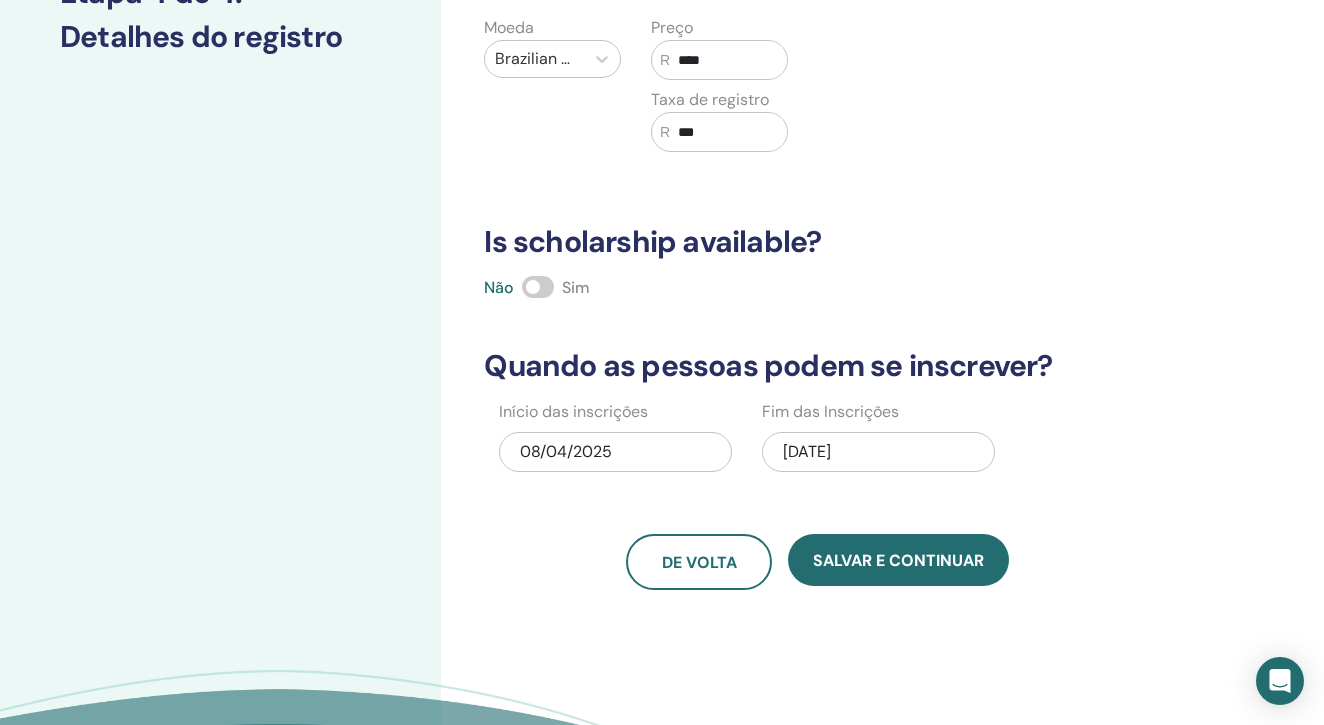 scroll, scrollTop: 412, scrollLeft: 0, axis: vertical 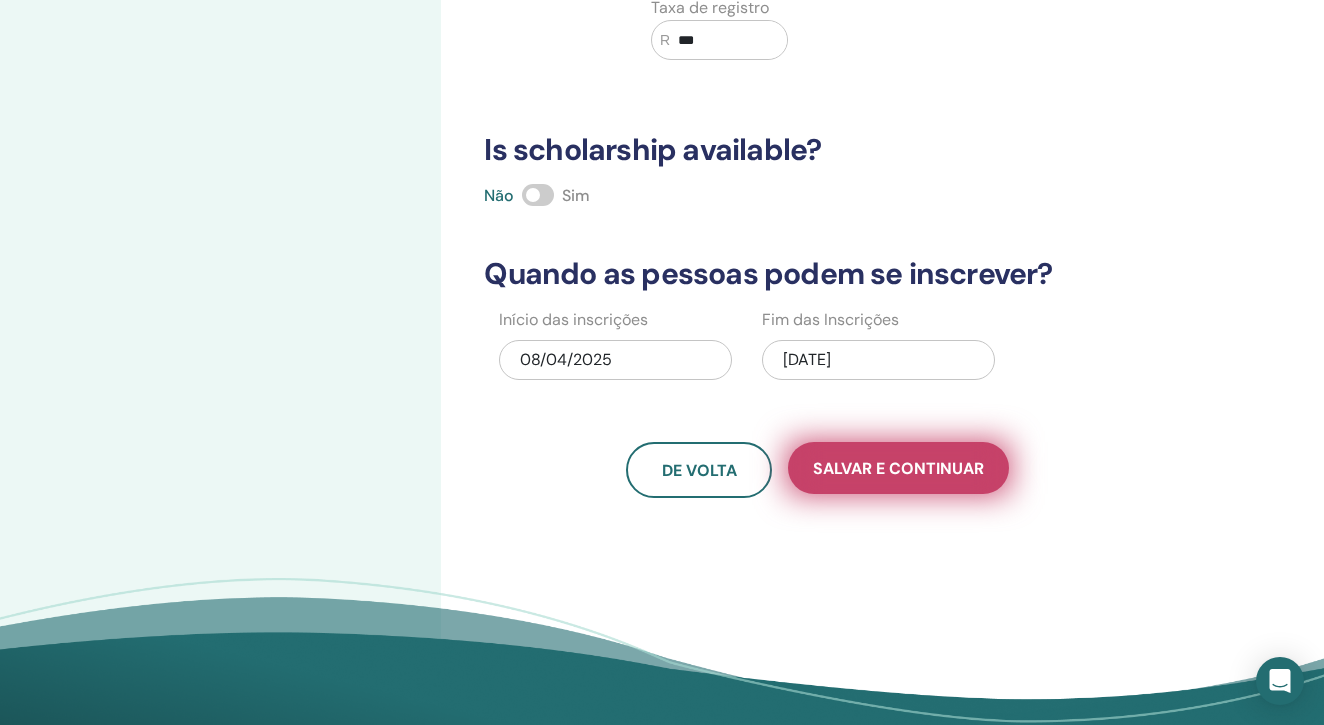 type on "***" 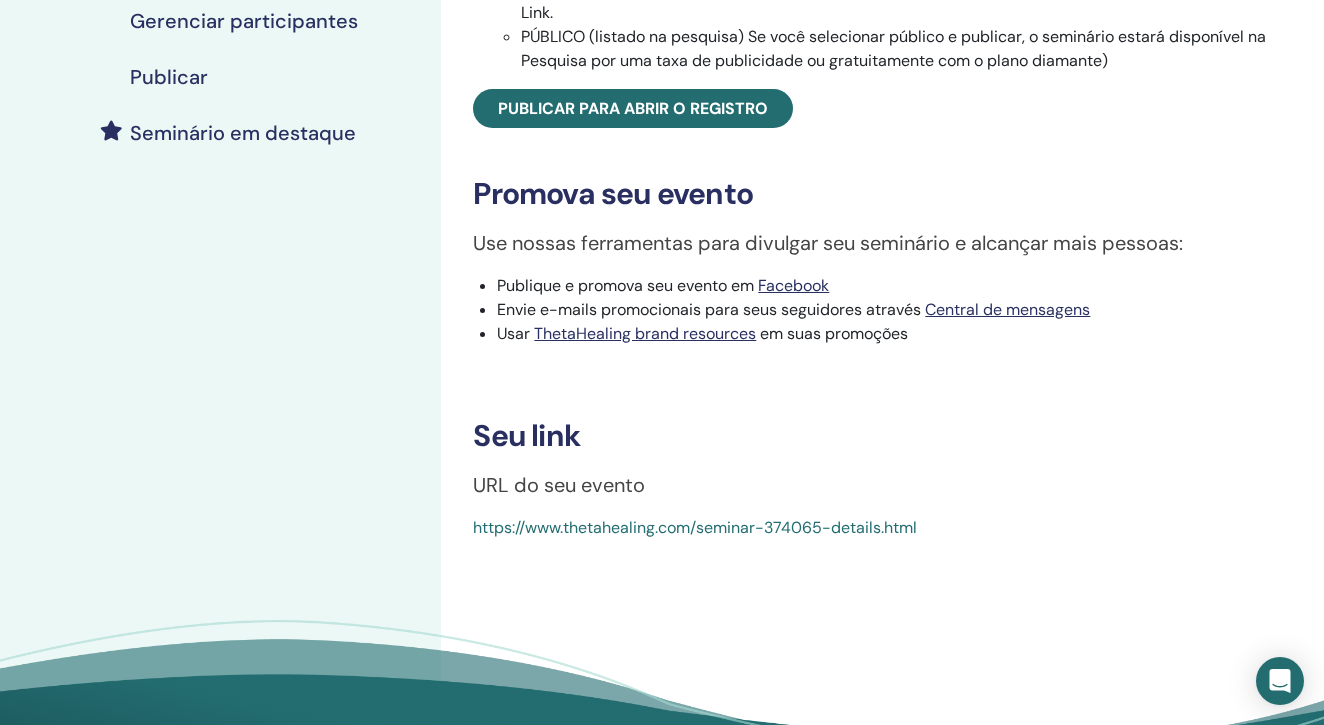 scroll, scrollTop: 462, scrollLeft: 0, axis: vertical 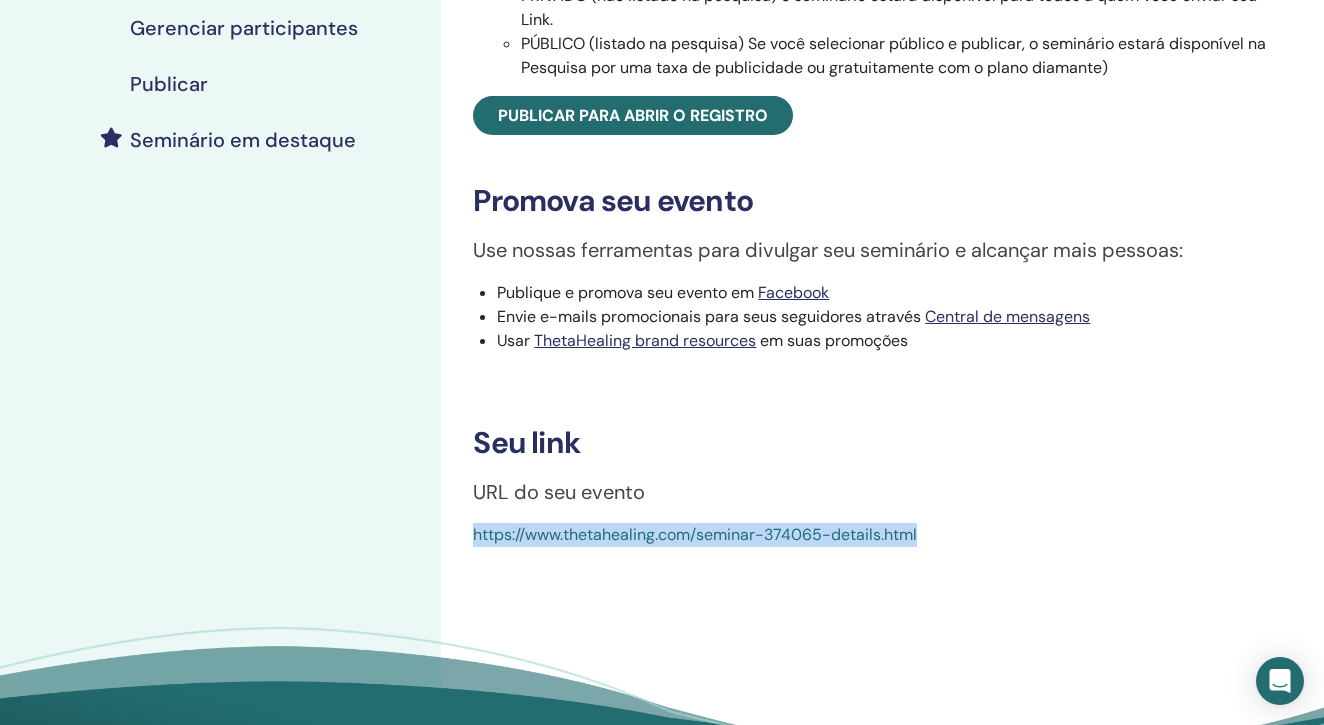 drag, startPoint x: 946, startPoint y: 545, endPoint x: 471, endPoint y: 552, distance: 475.05157 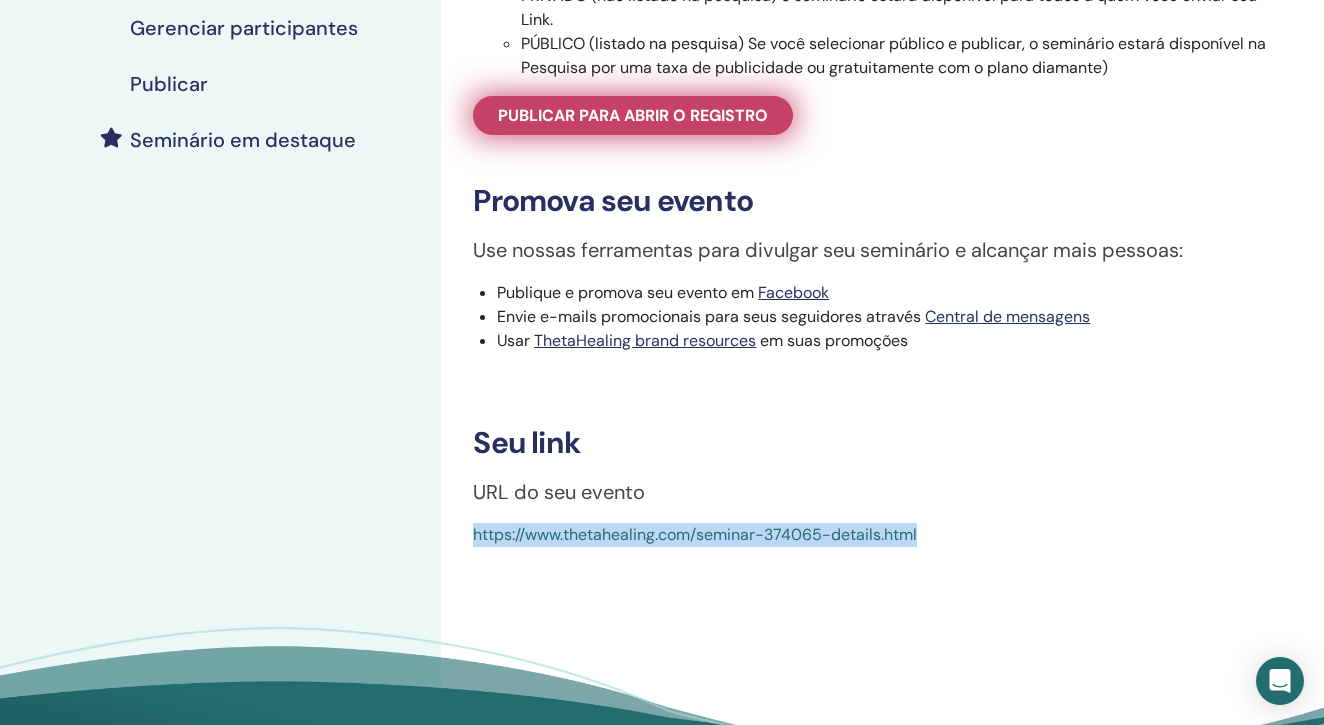 click on "Publicar para abrir o registro" at bounding box center (633, 115) 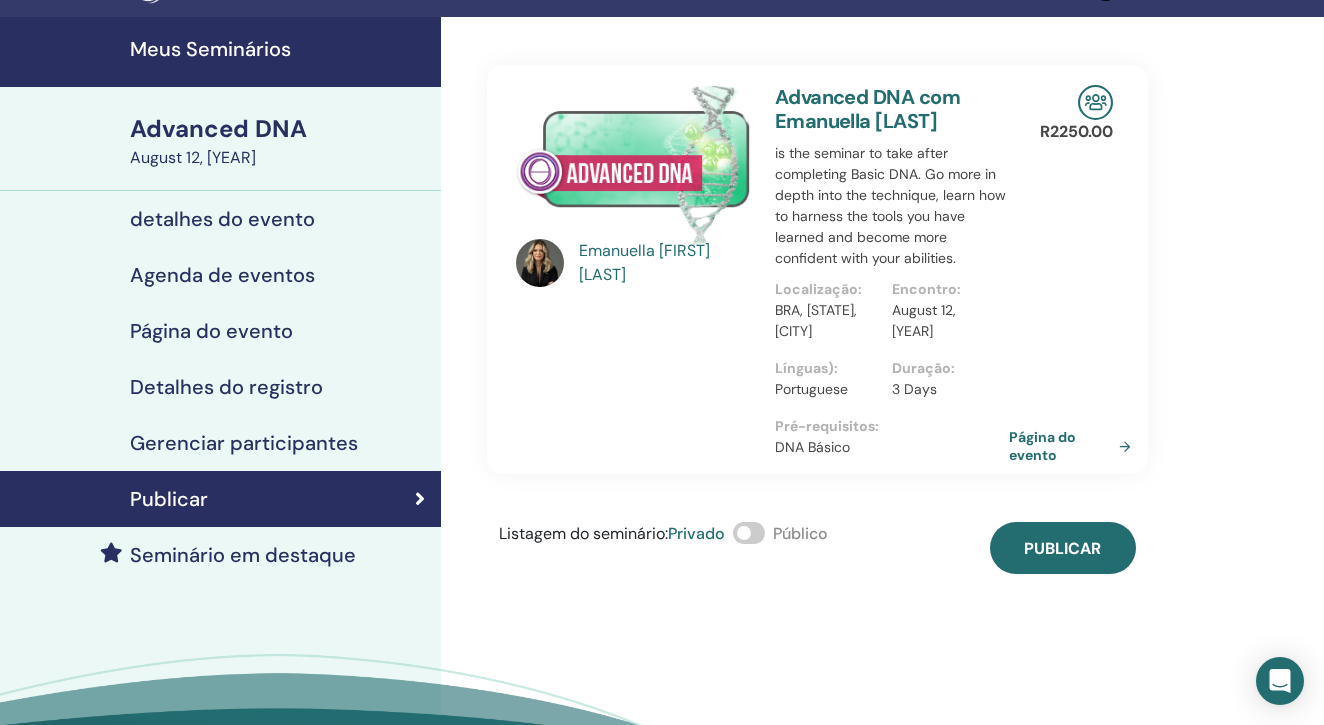 scroll, scrollTop: 34, scrollLeft: 0, axis: vertical 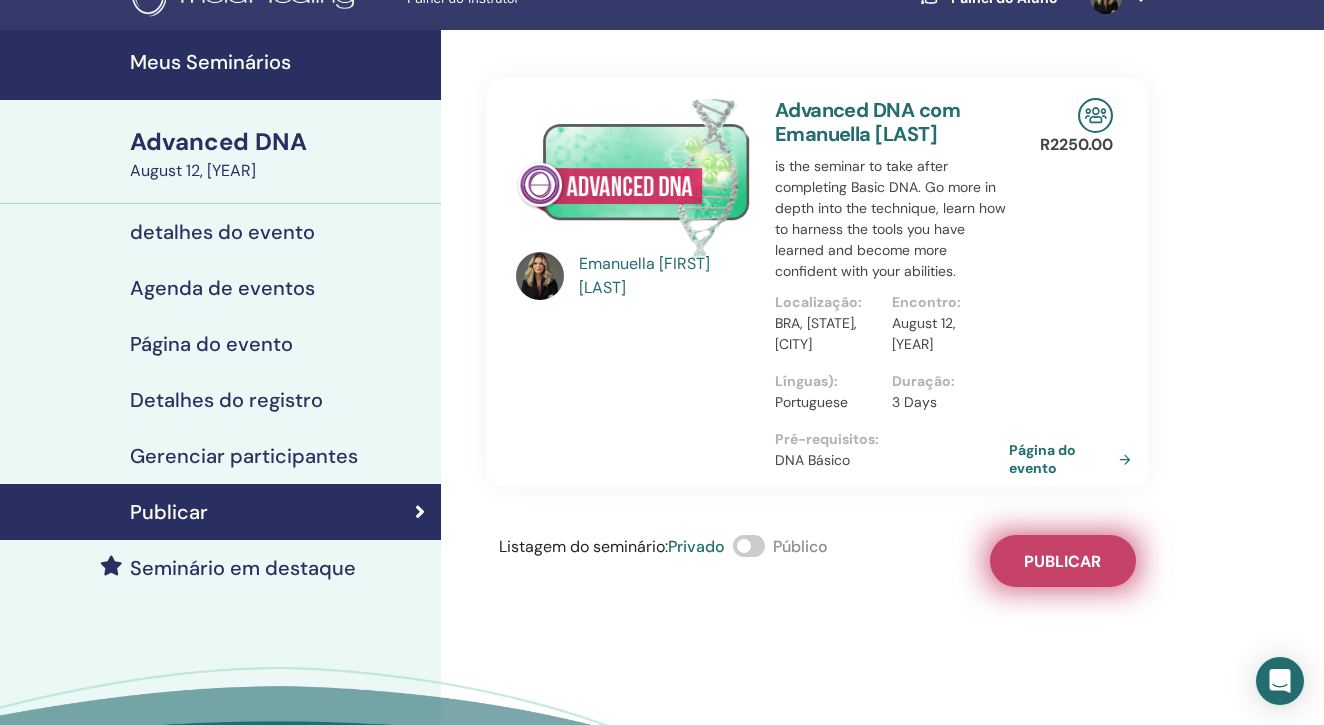 click on "Publicar" at bounding box center (1062, 561) 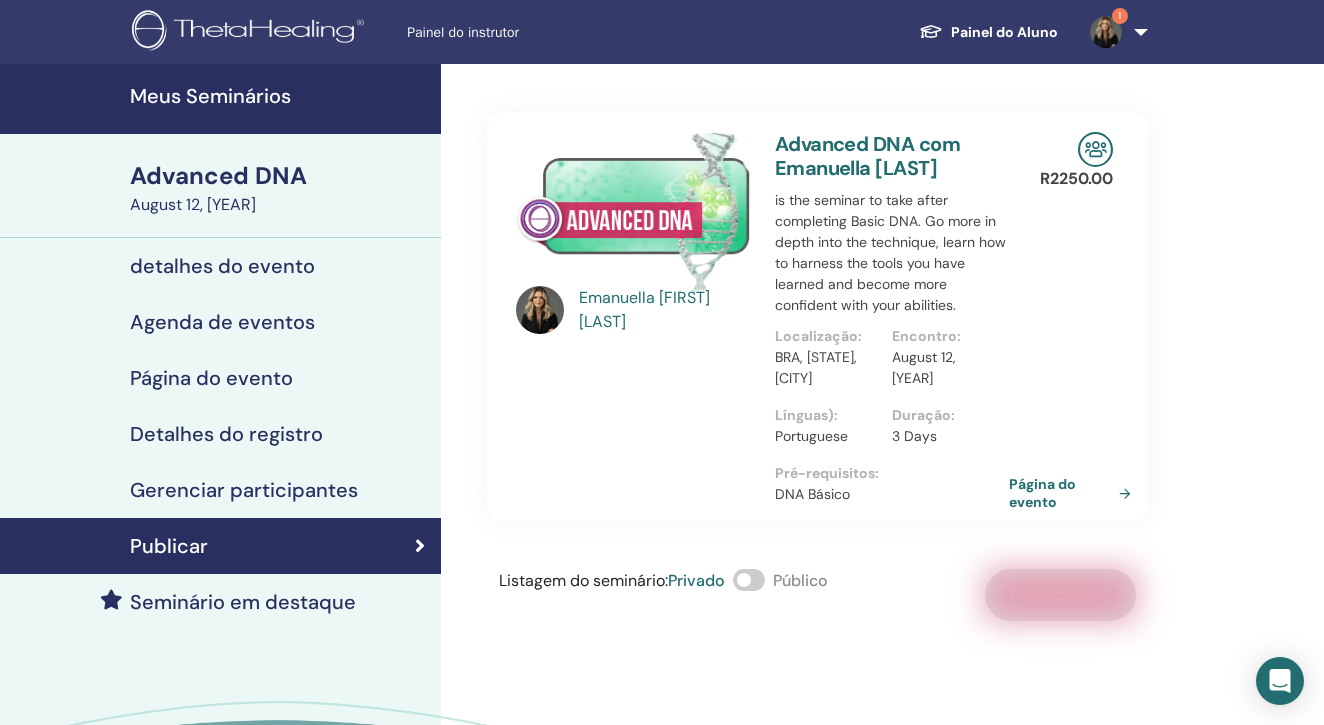 scroll, scrollTop: 0, scrollLeft: 0, axis: both 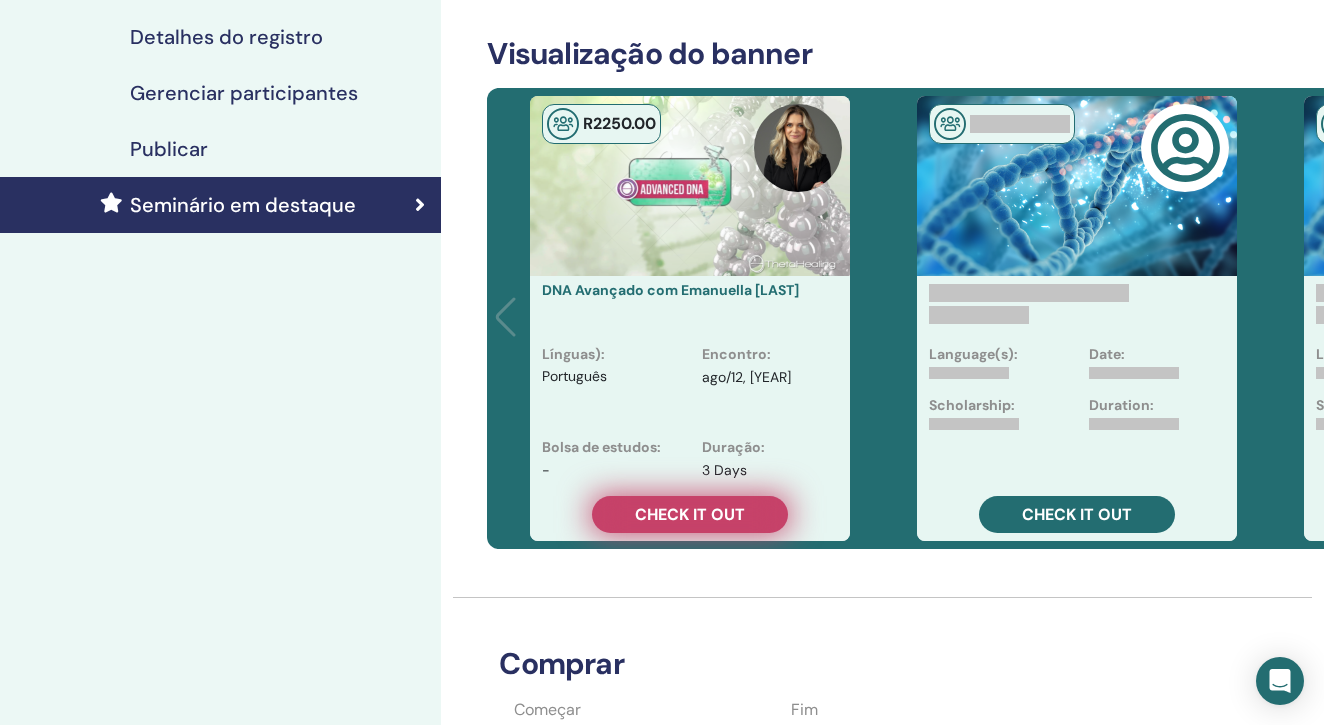 click on "Check it out" at bounding box center (690, 514) 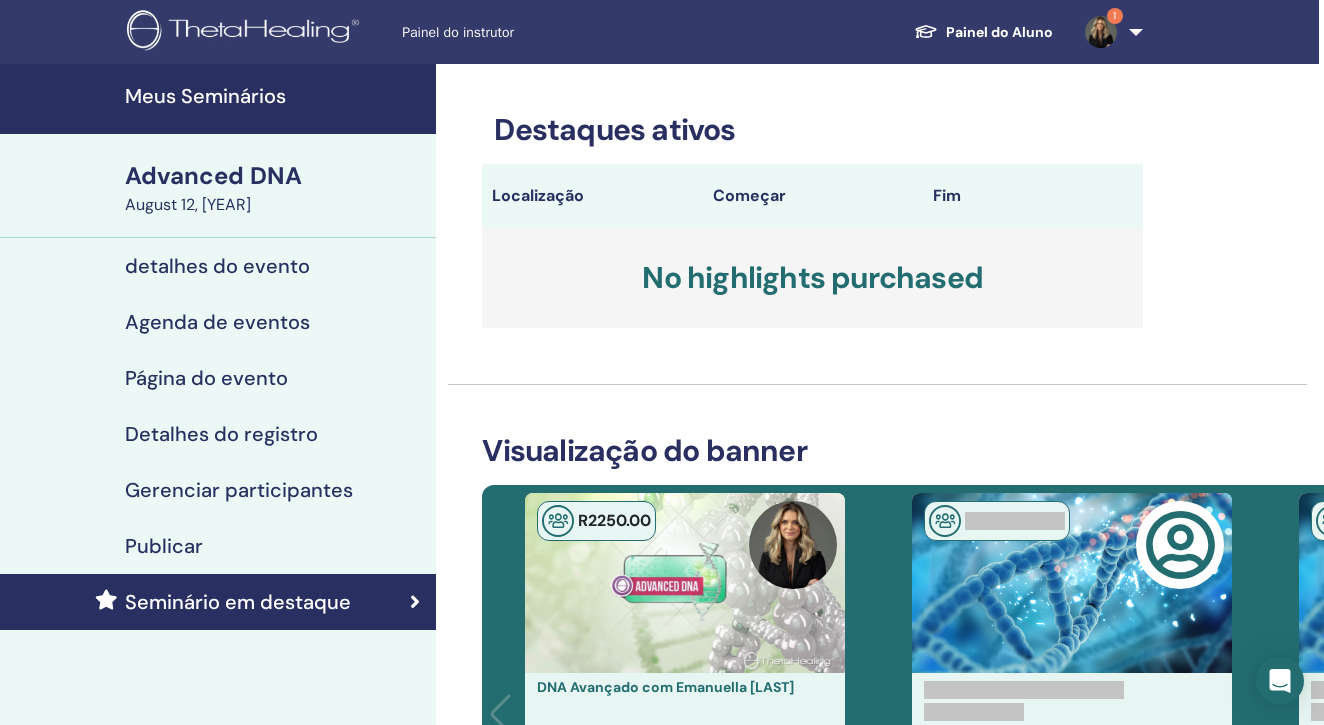 scroll, scrollTop: 0, scrollLeft: 5, axis: horizontal 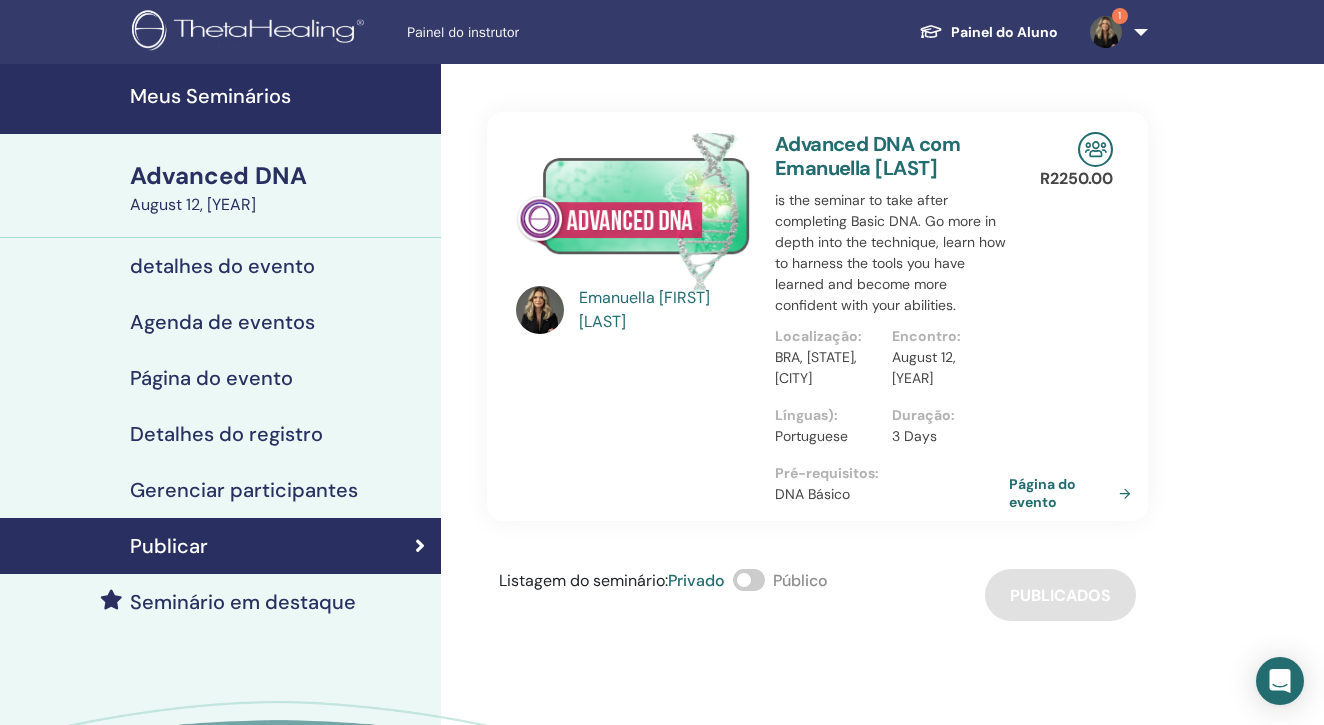 click on "Gerenciar participantes" at bounding box center [244, 490] 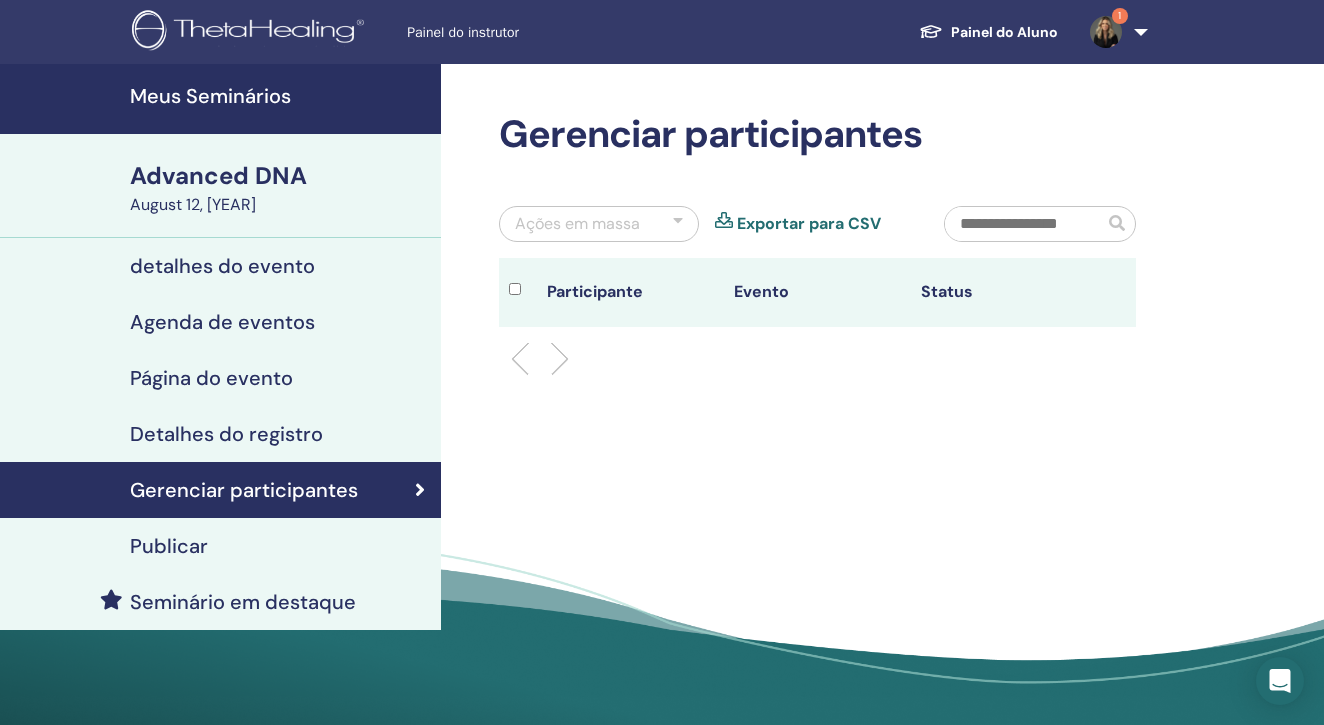 click on "Publicar" at bounding box center [220, 546] 